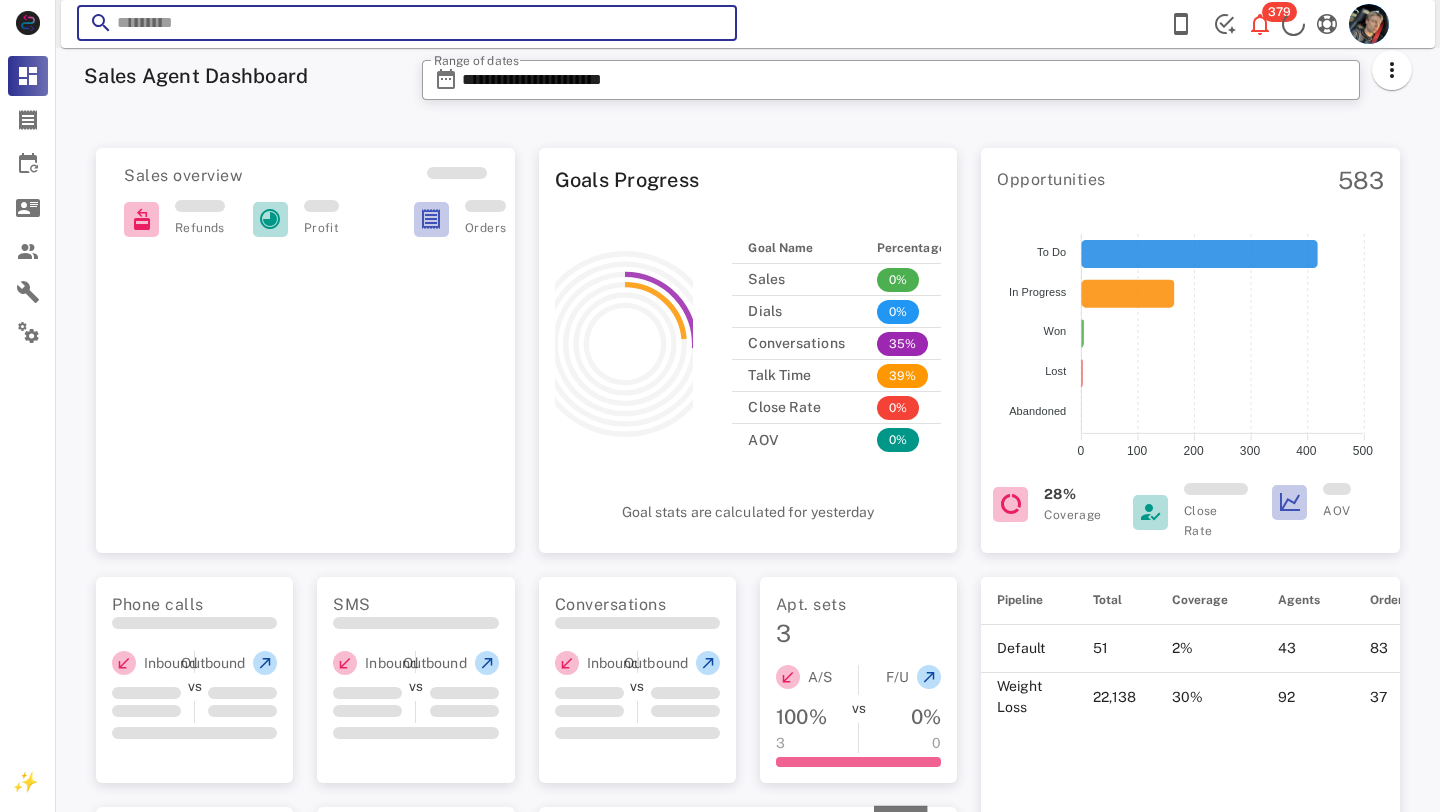 scroll, scrollTop: 0, scrollLeft: 0, axis: both 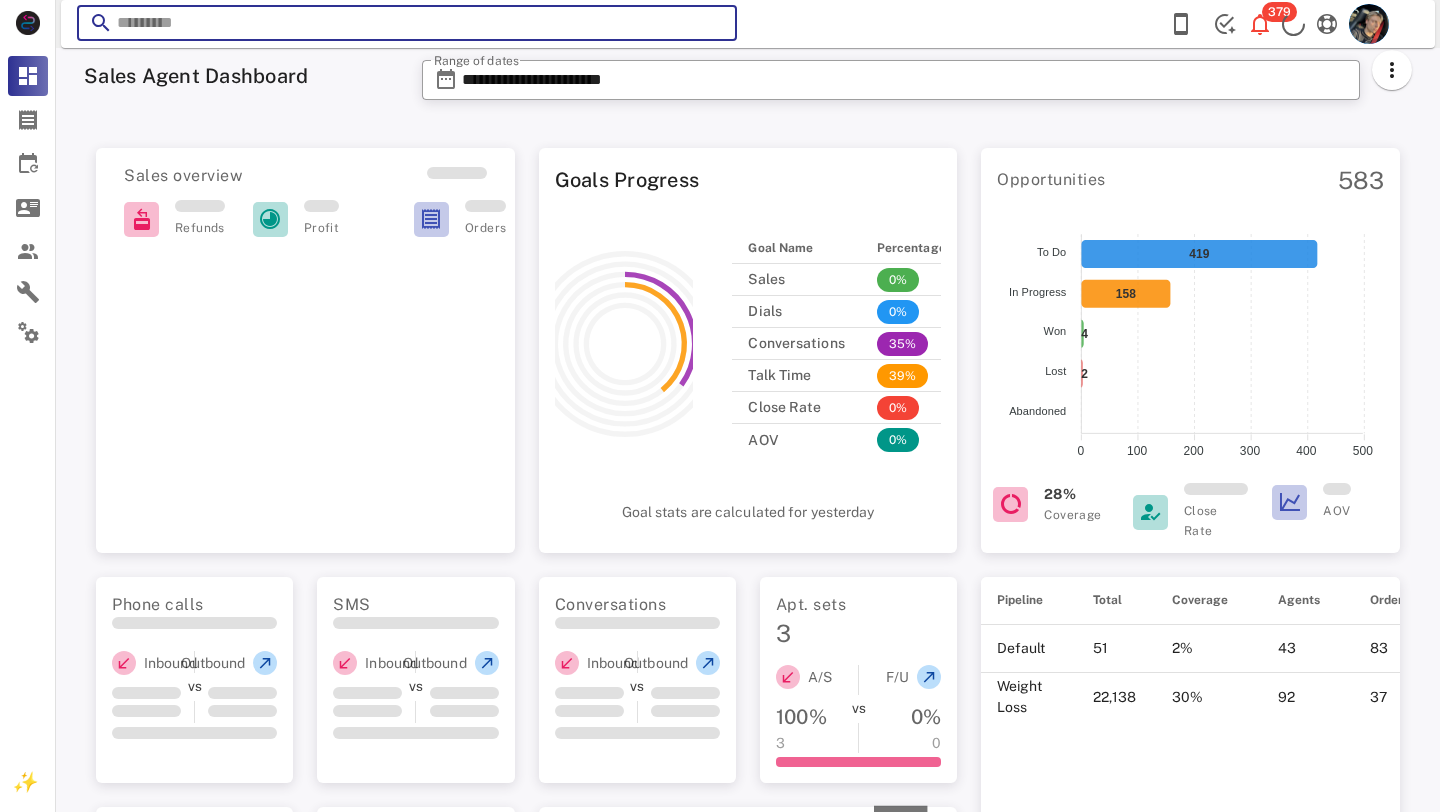 click at bounding box center [407, 23] 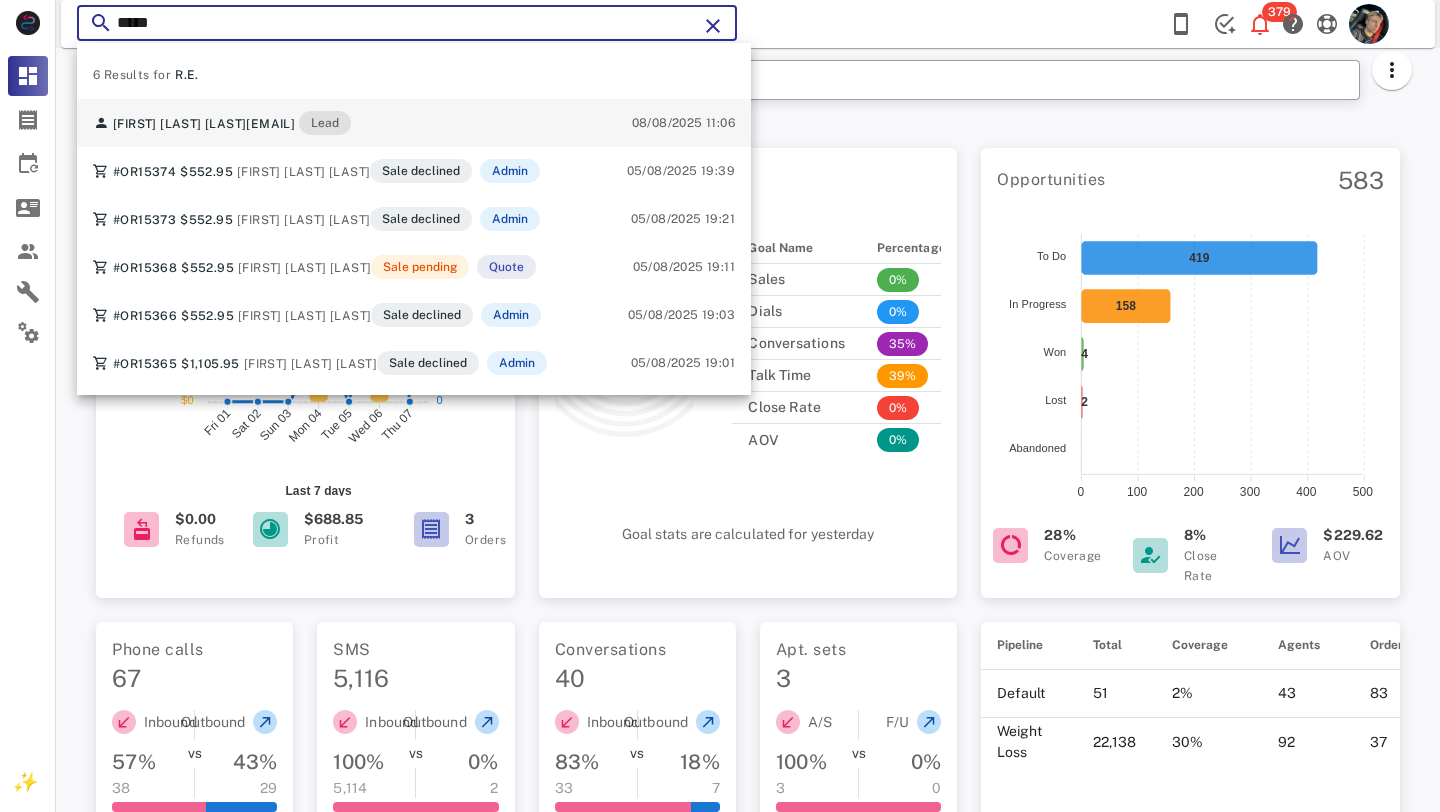 type on "****" 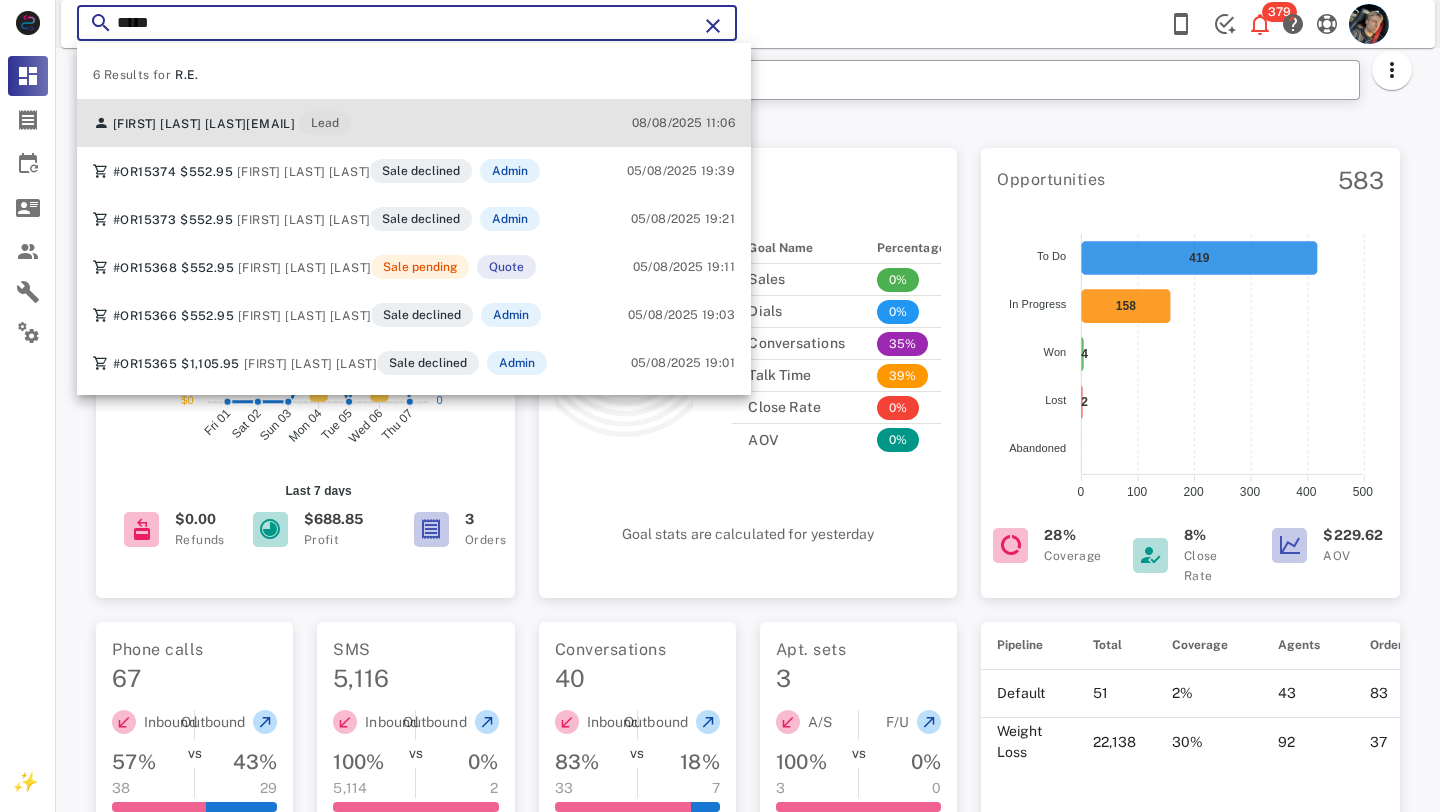 click on "suzannesylvester72@gmail.com" at bounding box center (270, 124) 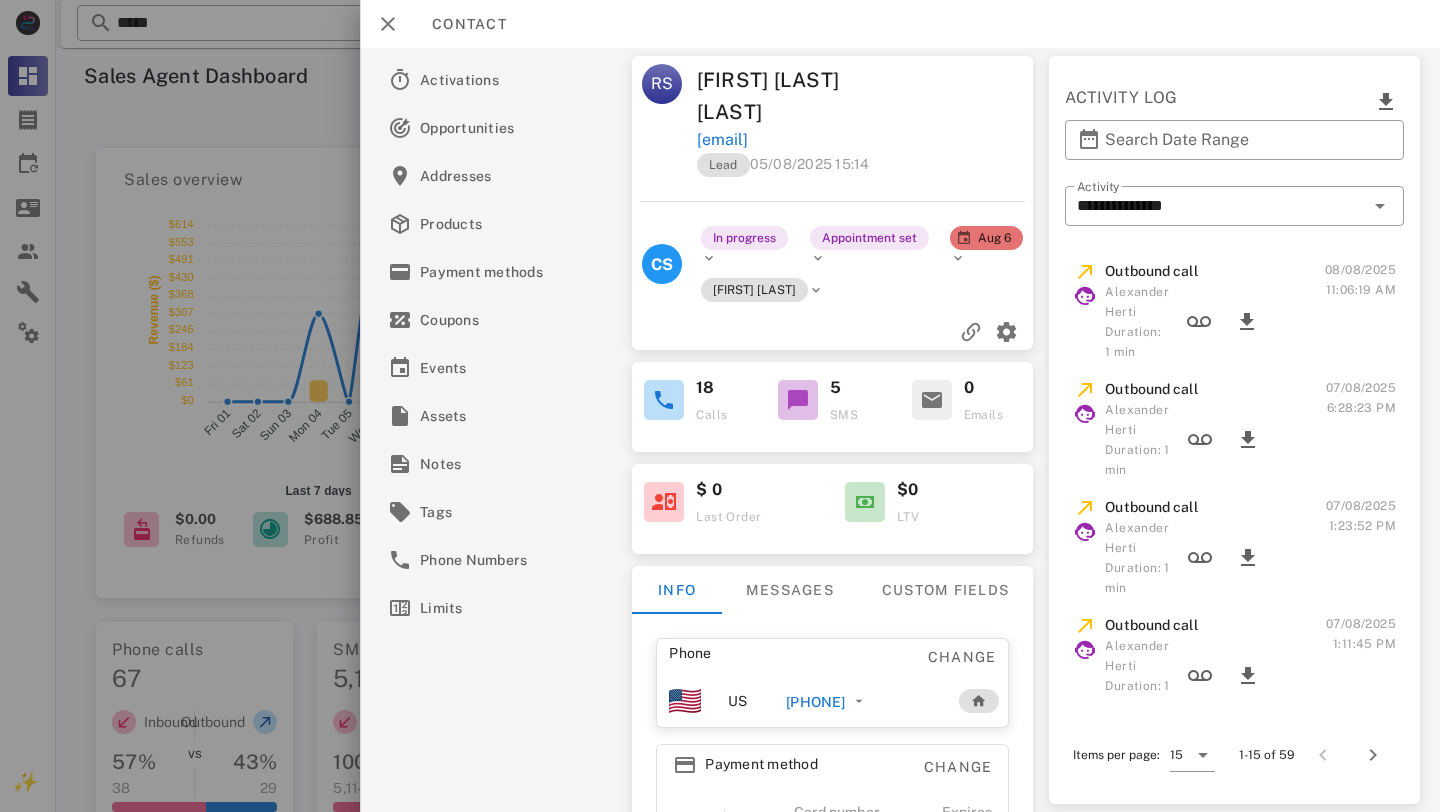 click on "+16308816425" at bounding box center [862, 701] 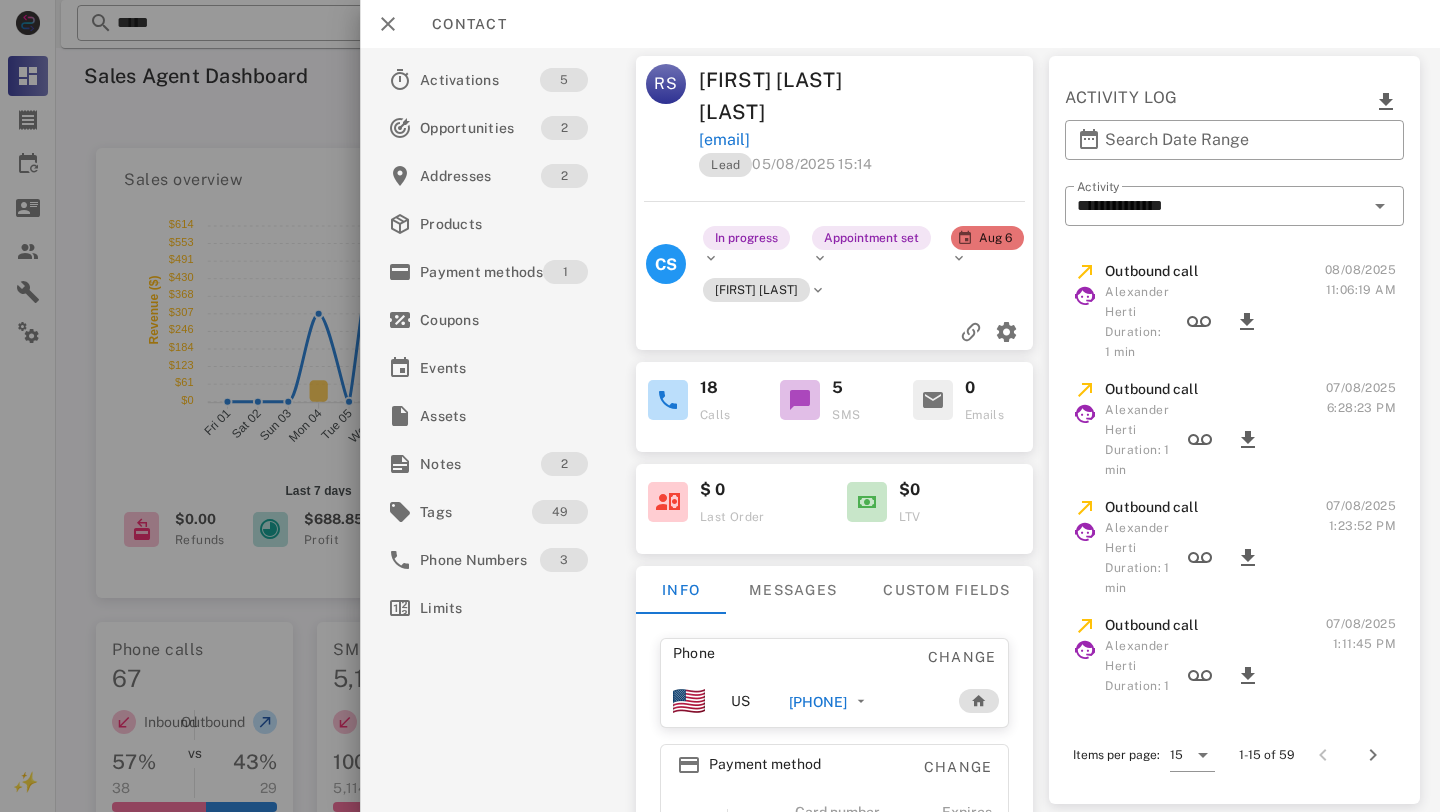 click on "+16308816425" at bounding box center (818, 702) 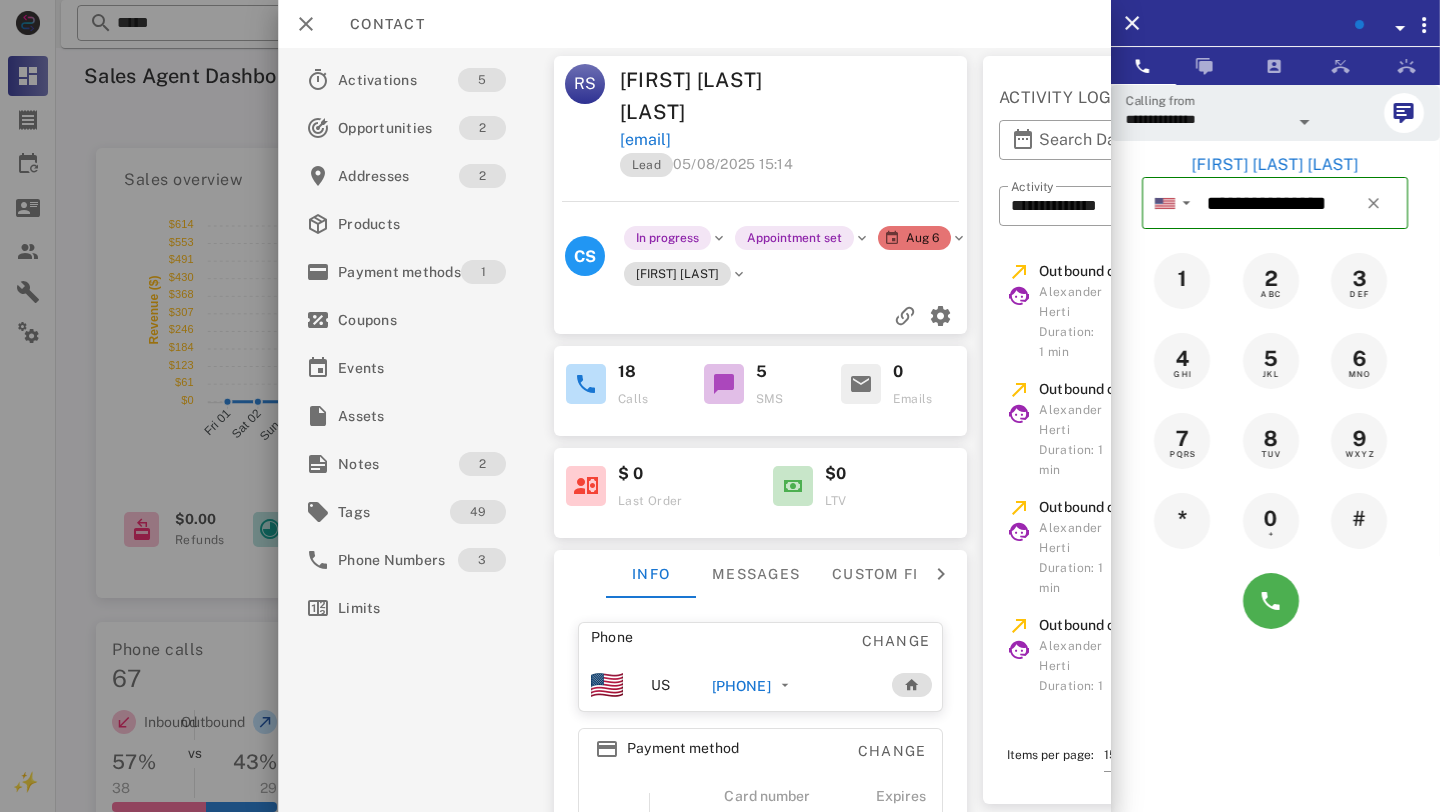 click on "**********" at bounding box center [1207, 119] 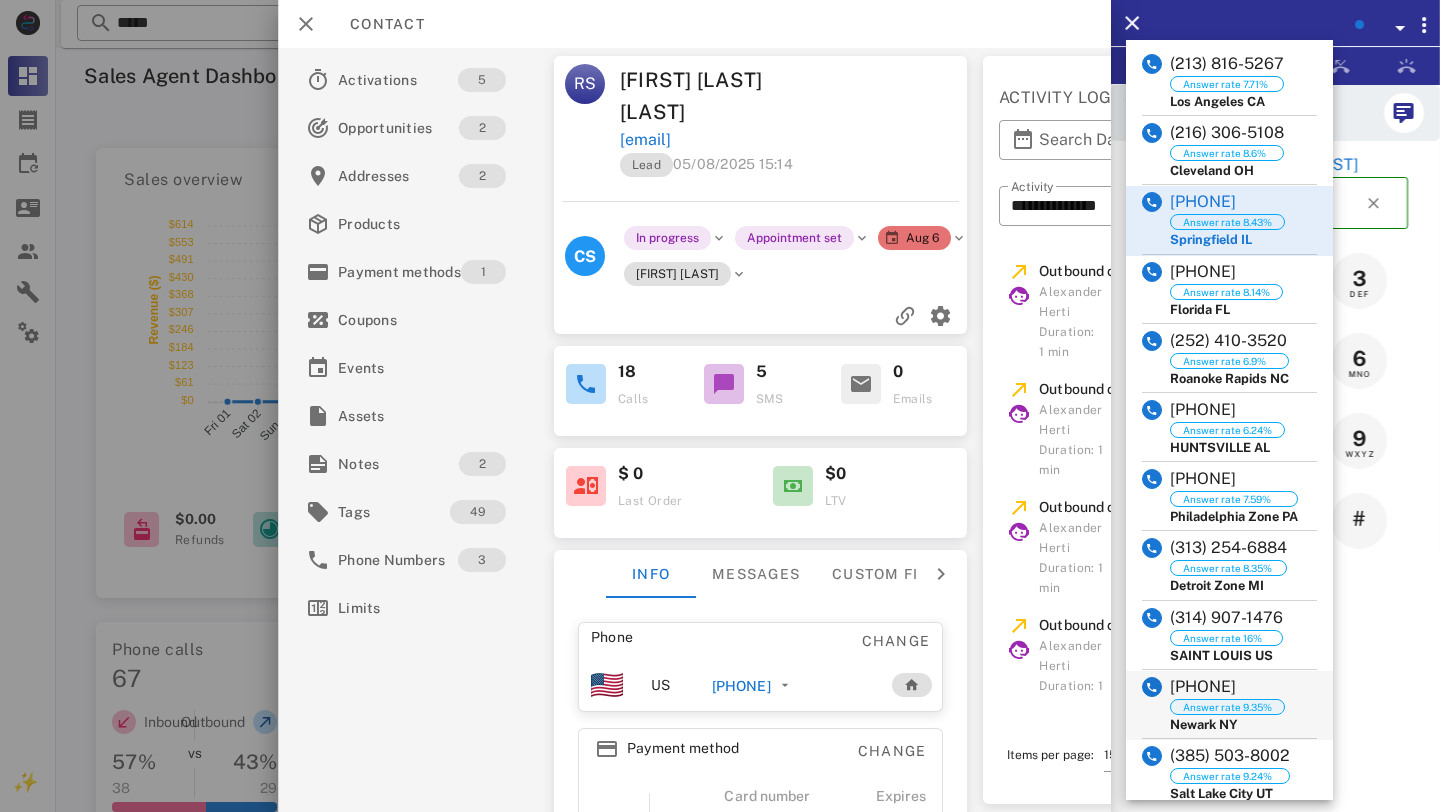 scroll, scrollTop: 1539, scrollLeft: 0, axis: vertical 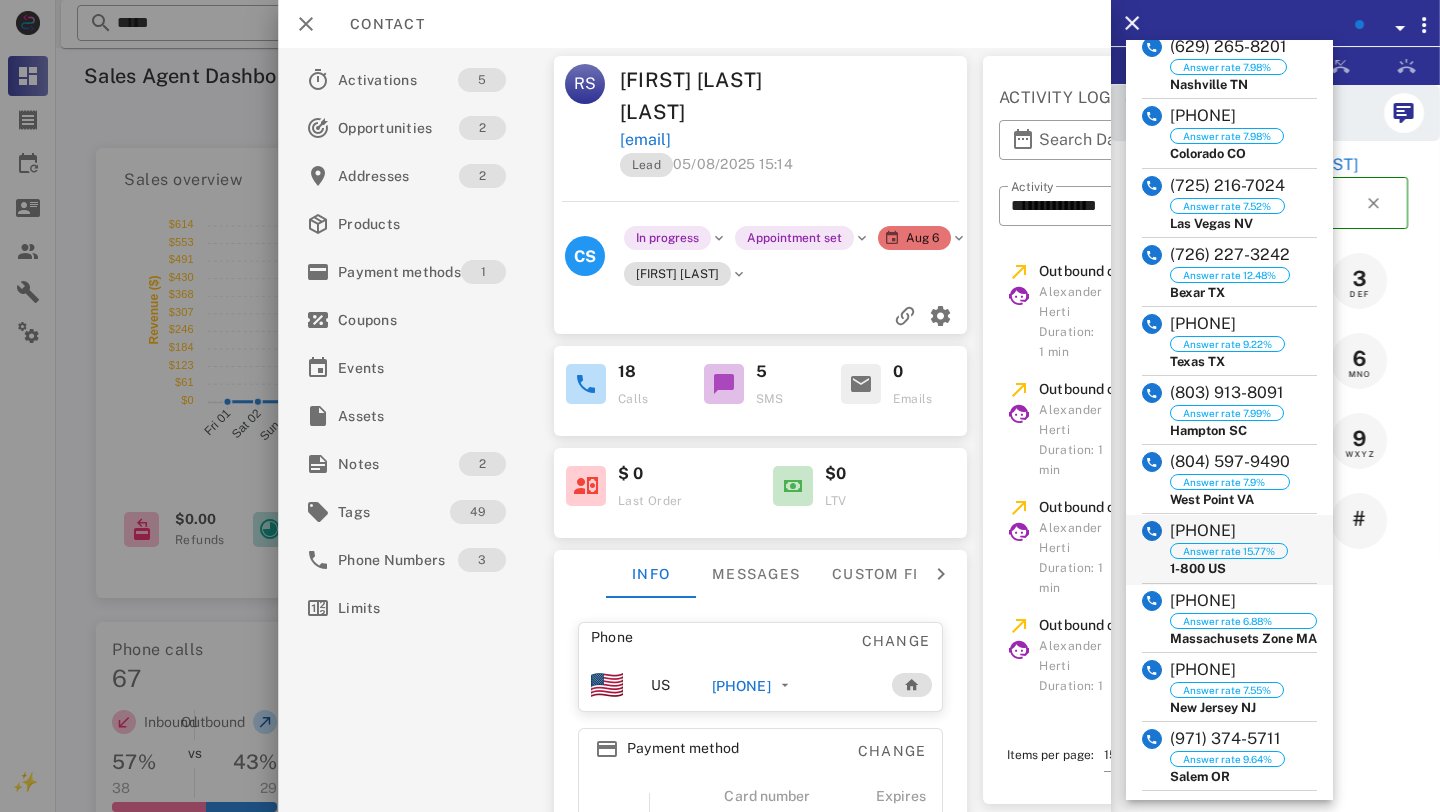 click on "1-800   US" at bounding box center (1229, 568) 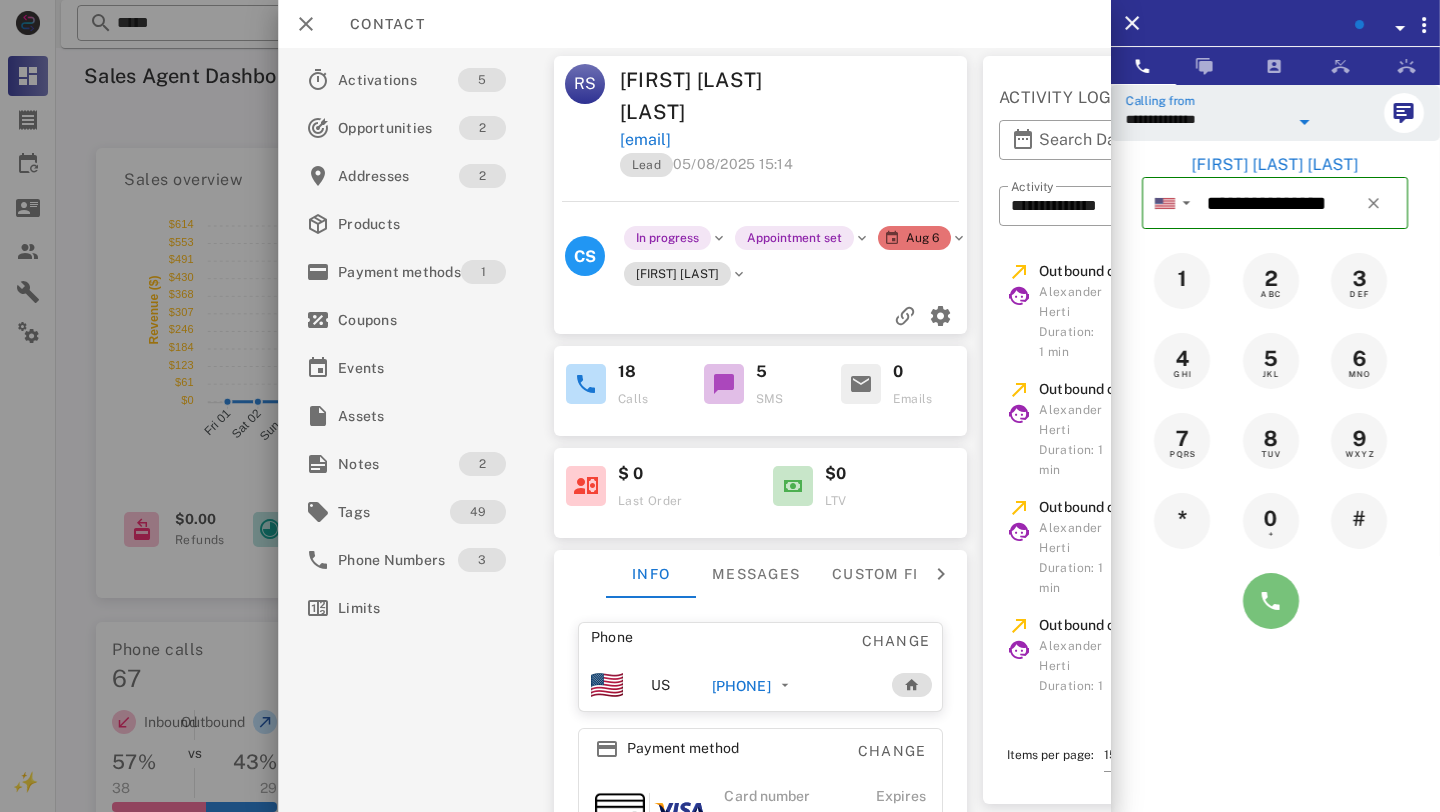 click at bounding box center [1271, 601] 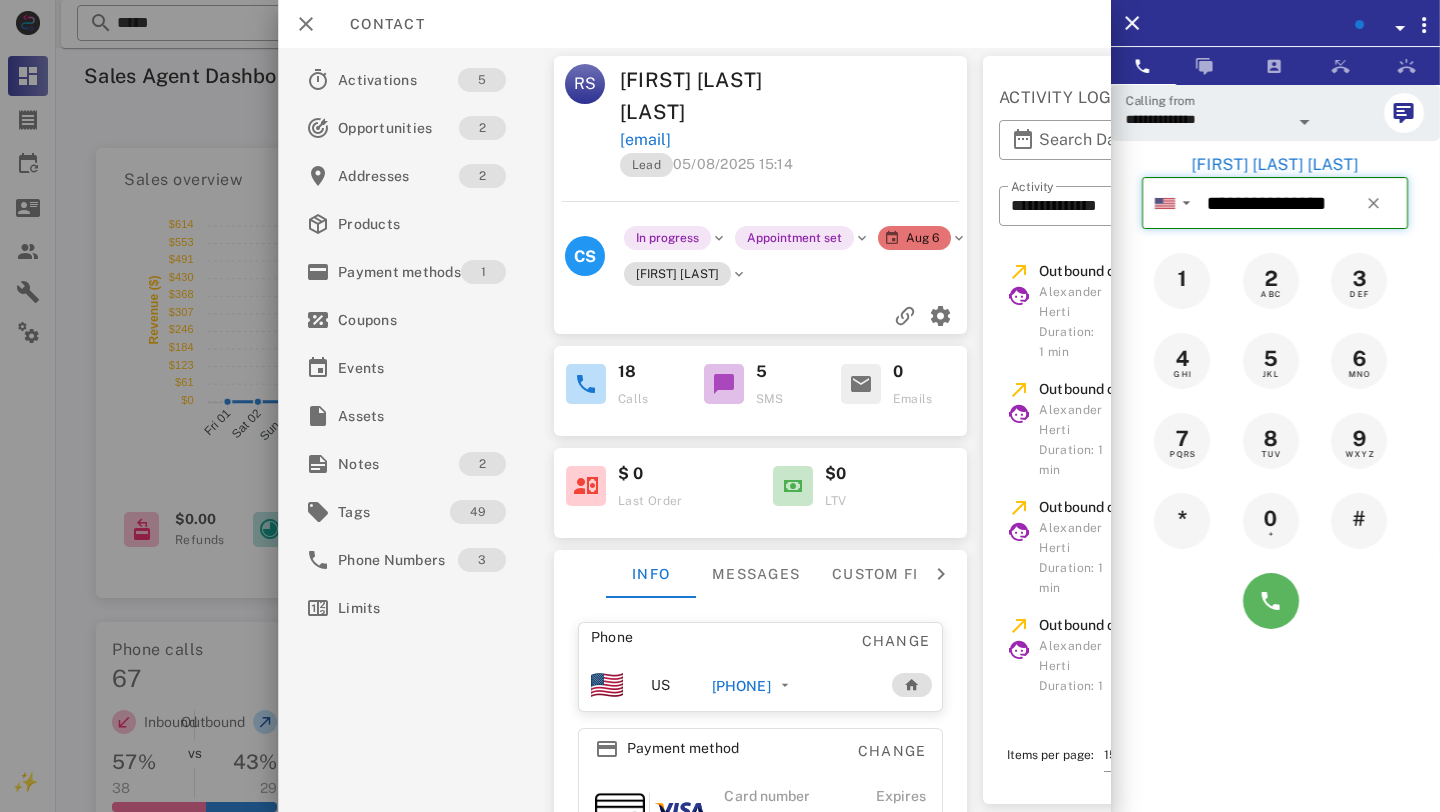 type 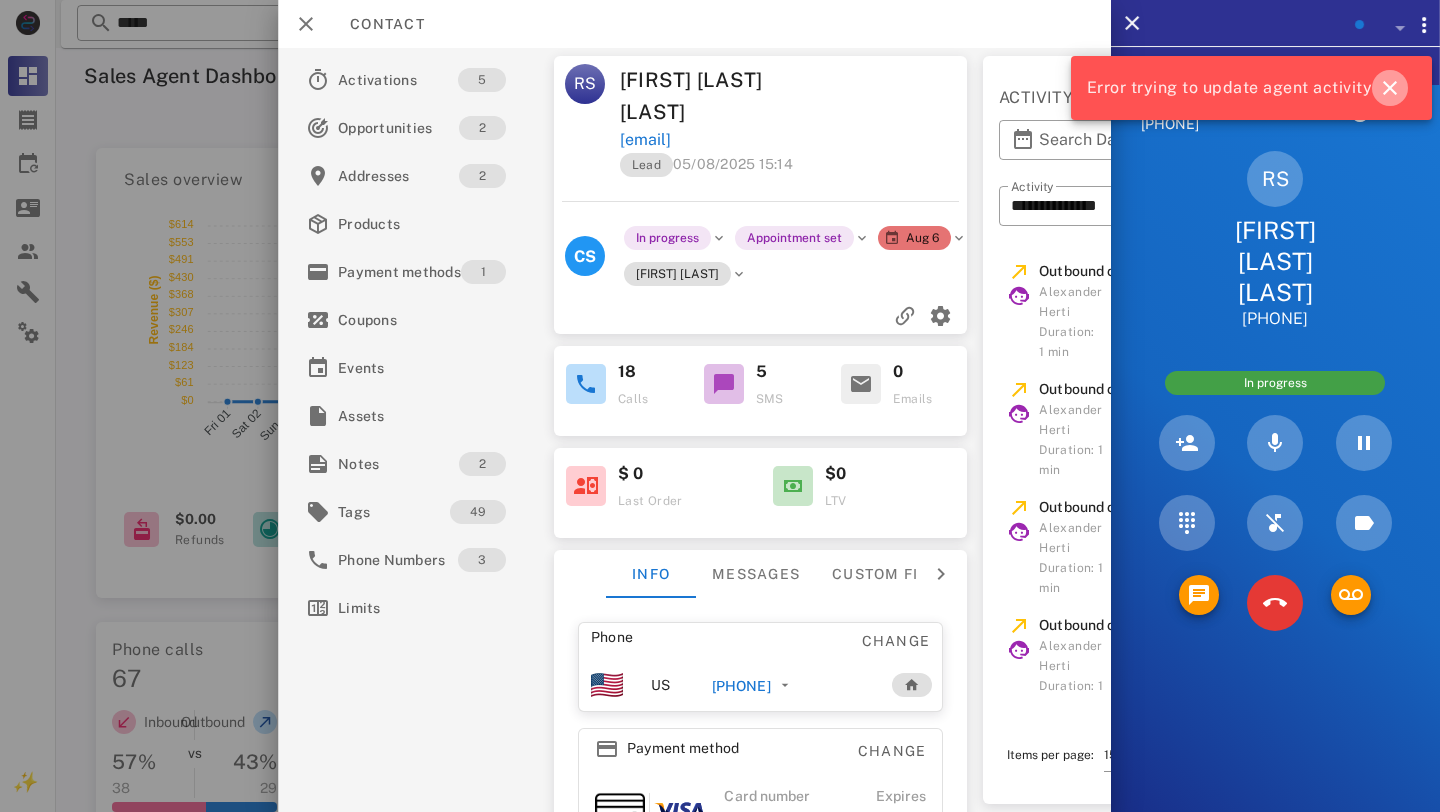 click at bounding box center (1390, 88) 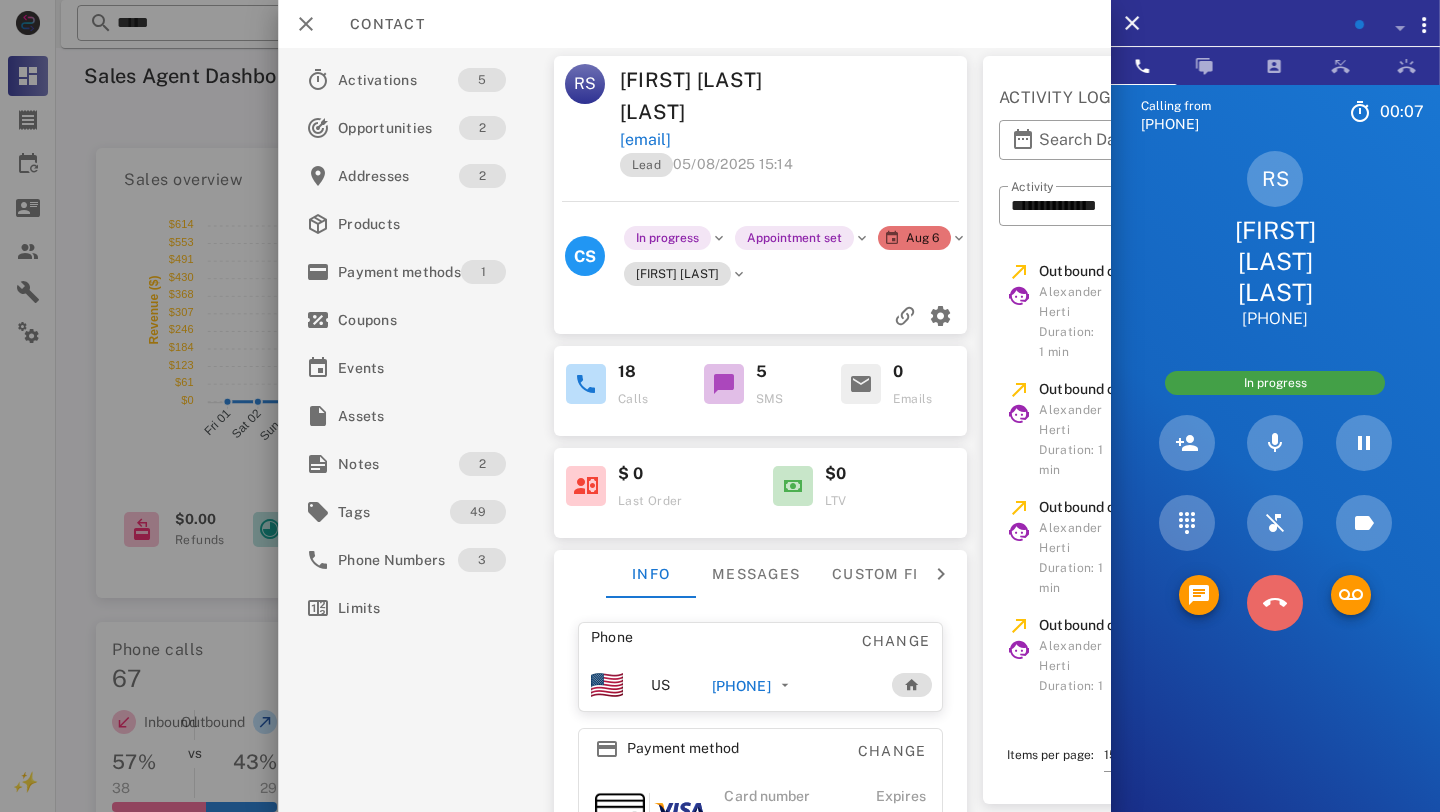 click at bounding box center (1275, 603) 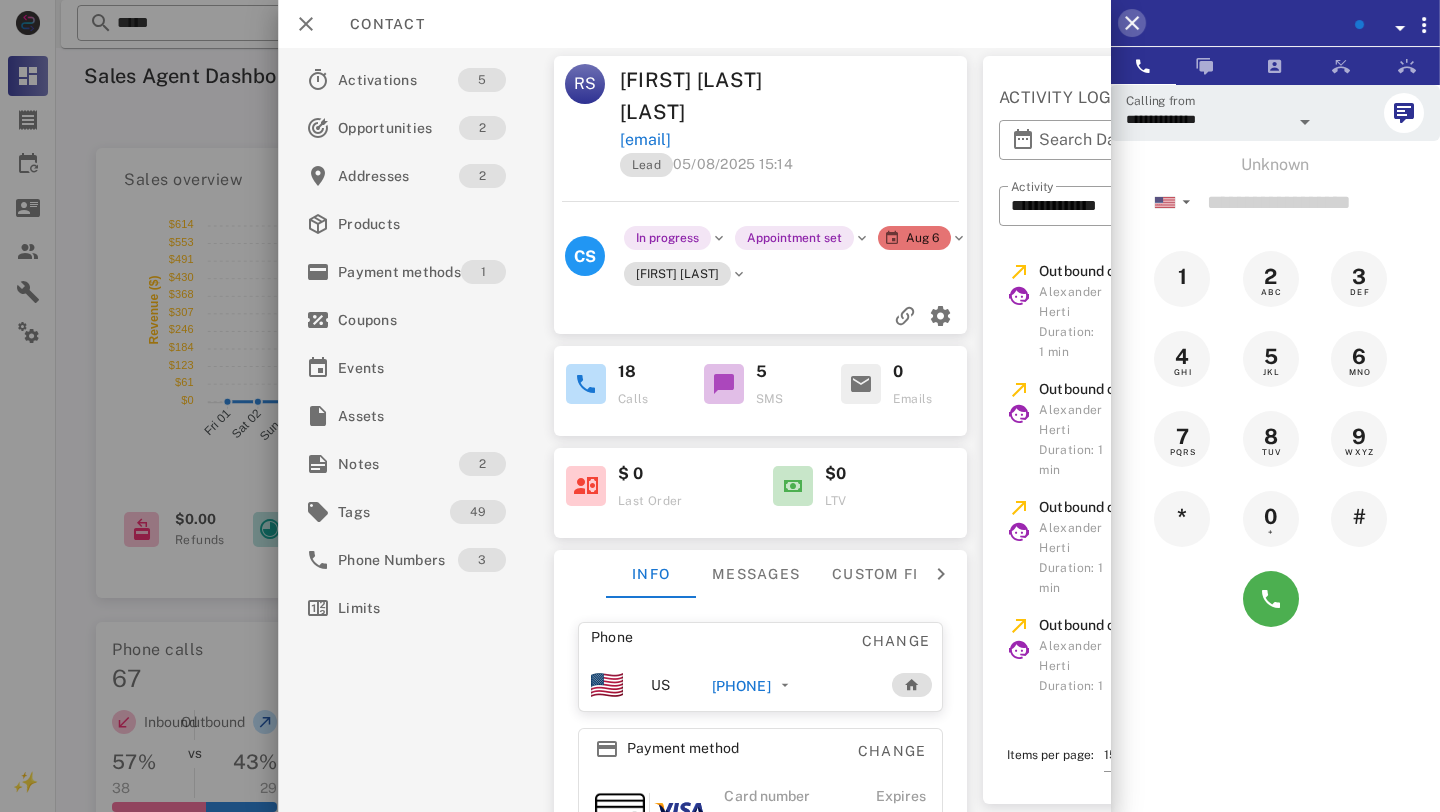 click at bounding box center (1132, 23) 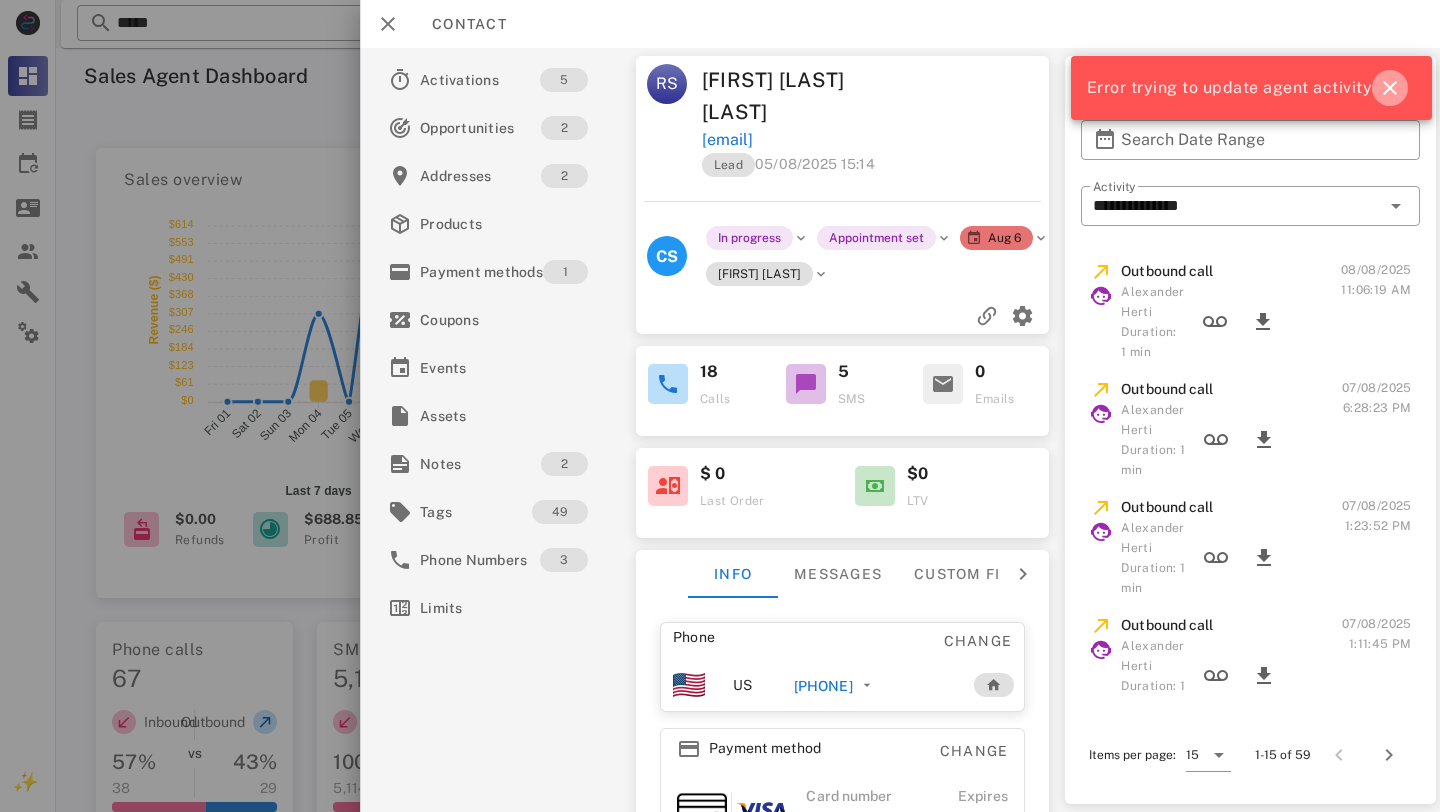 click at bounding box center [1390, 88] 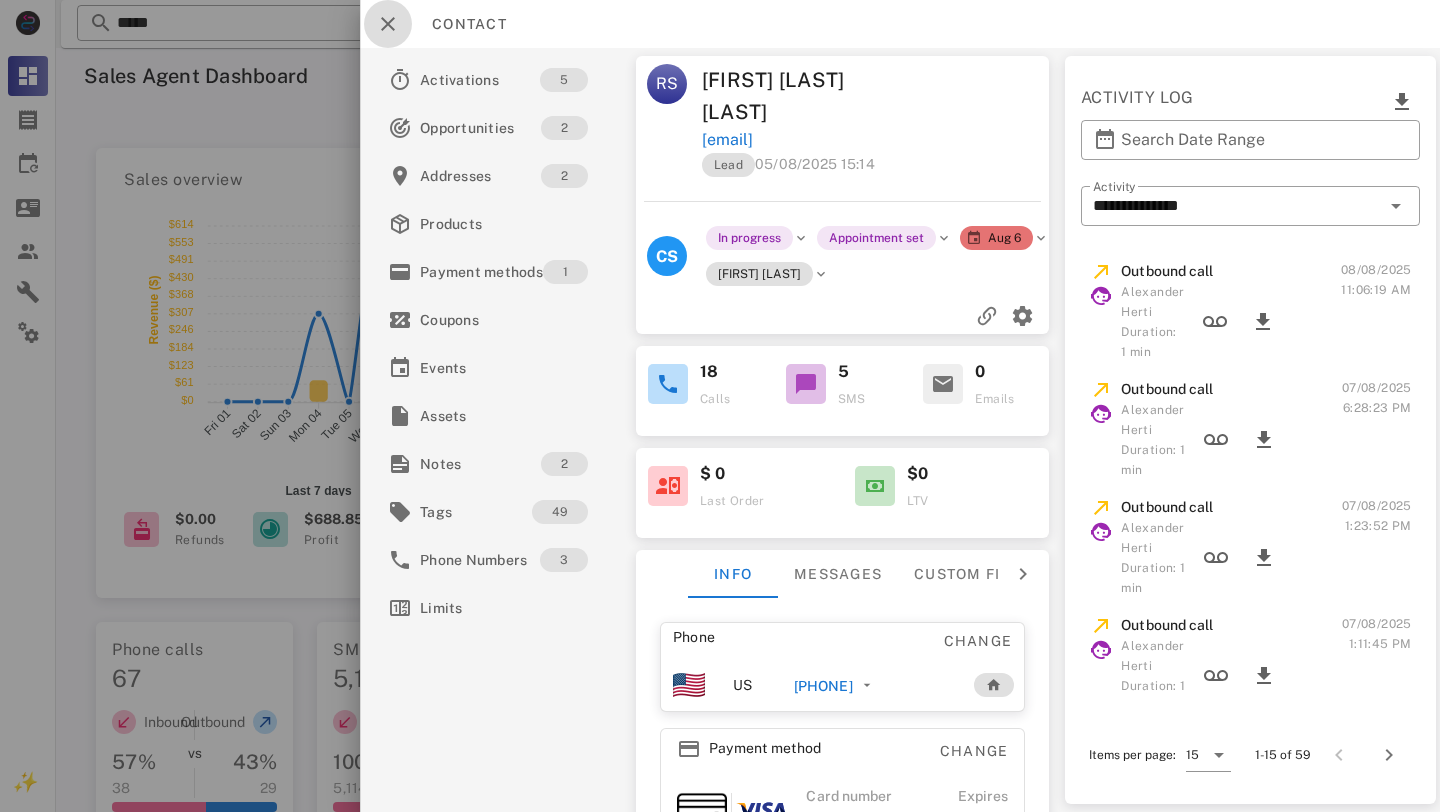 click at bounding box center (388, 24) 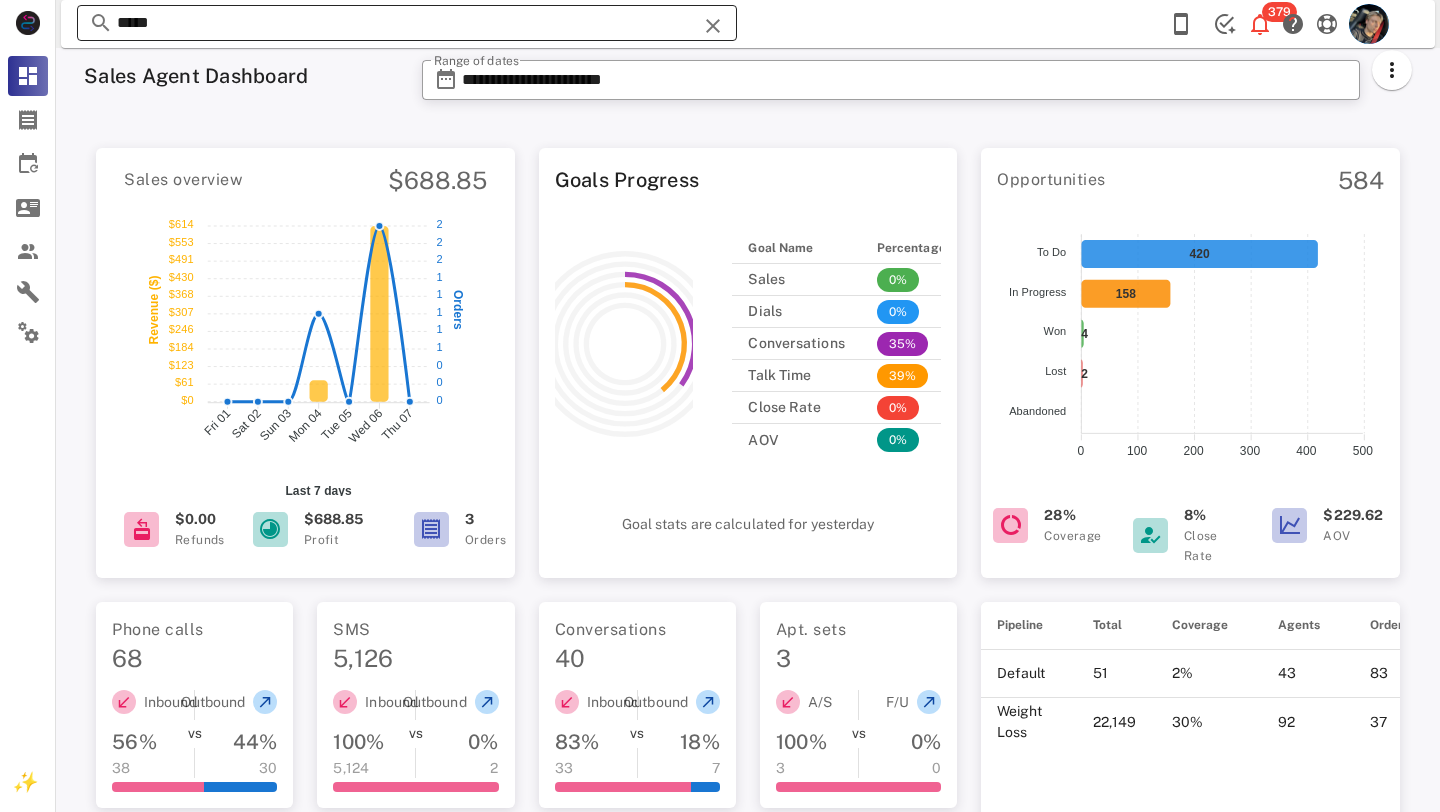 click on "****" at bounding box center (407, 23) 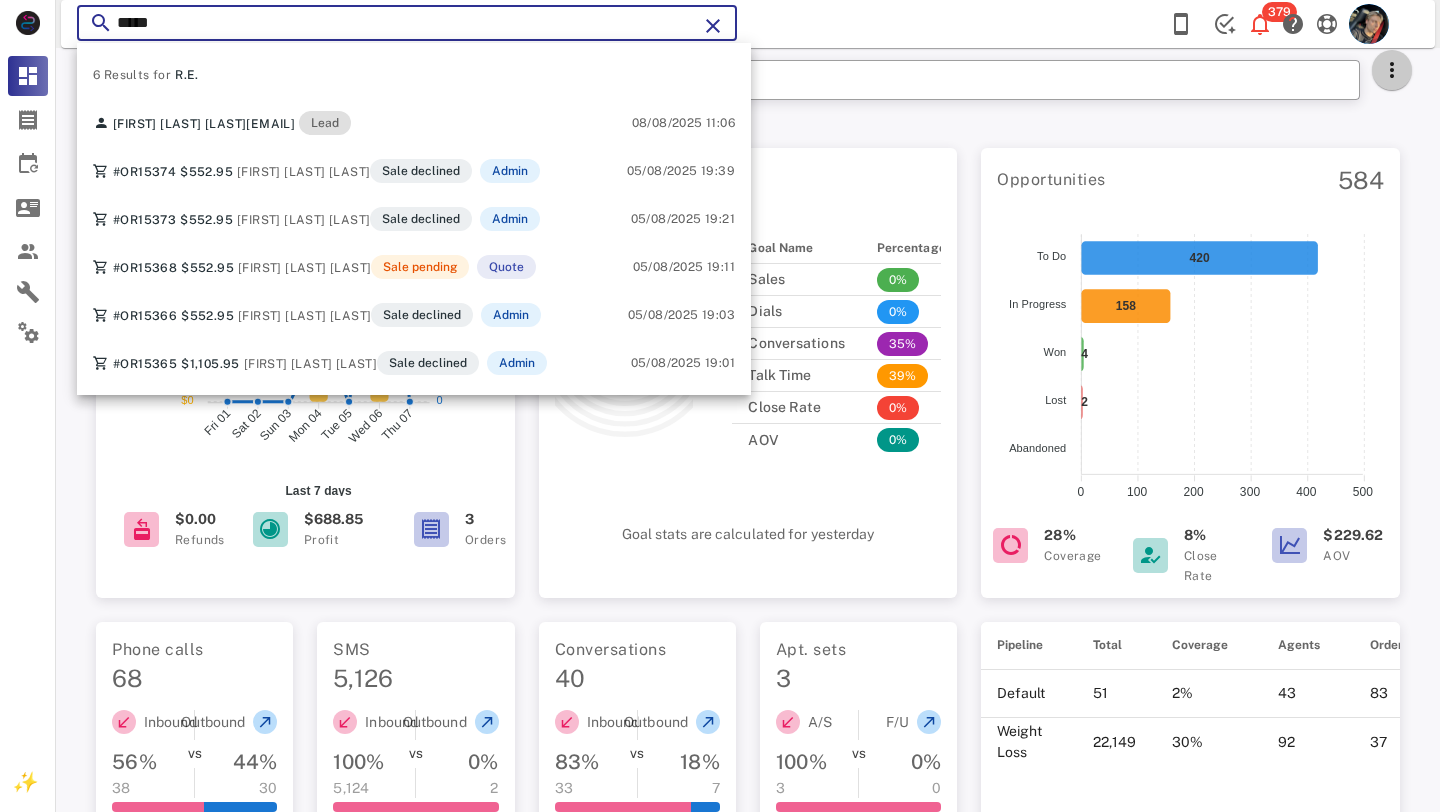 click at bounding box center (1392, 70) 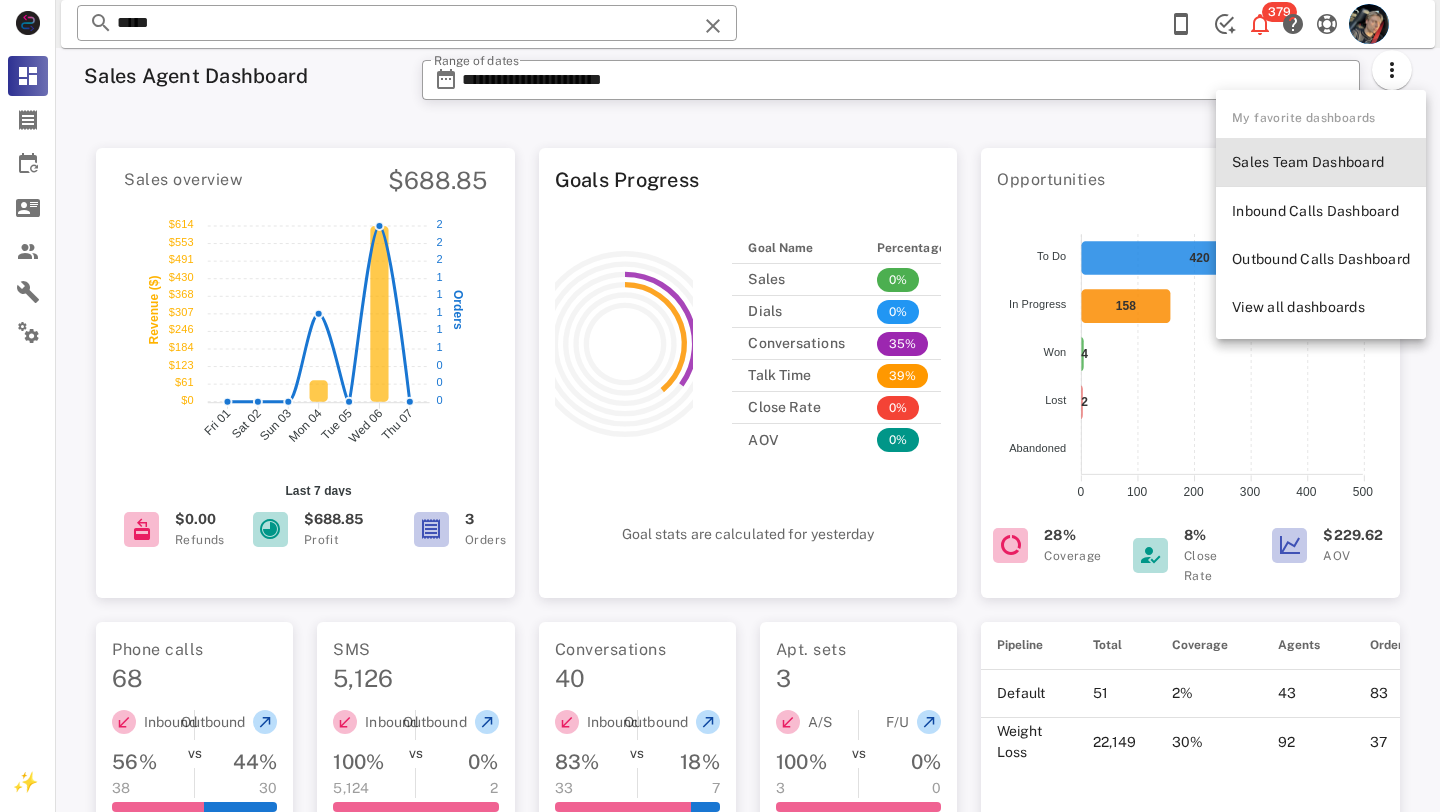 click on "Sales Team Dashboard" at bounding box center (1321, 162) 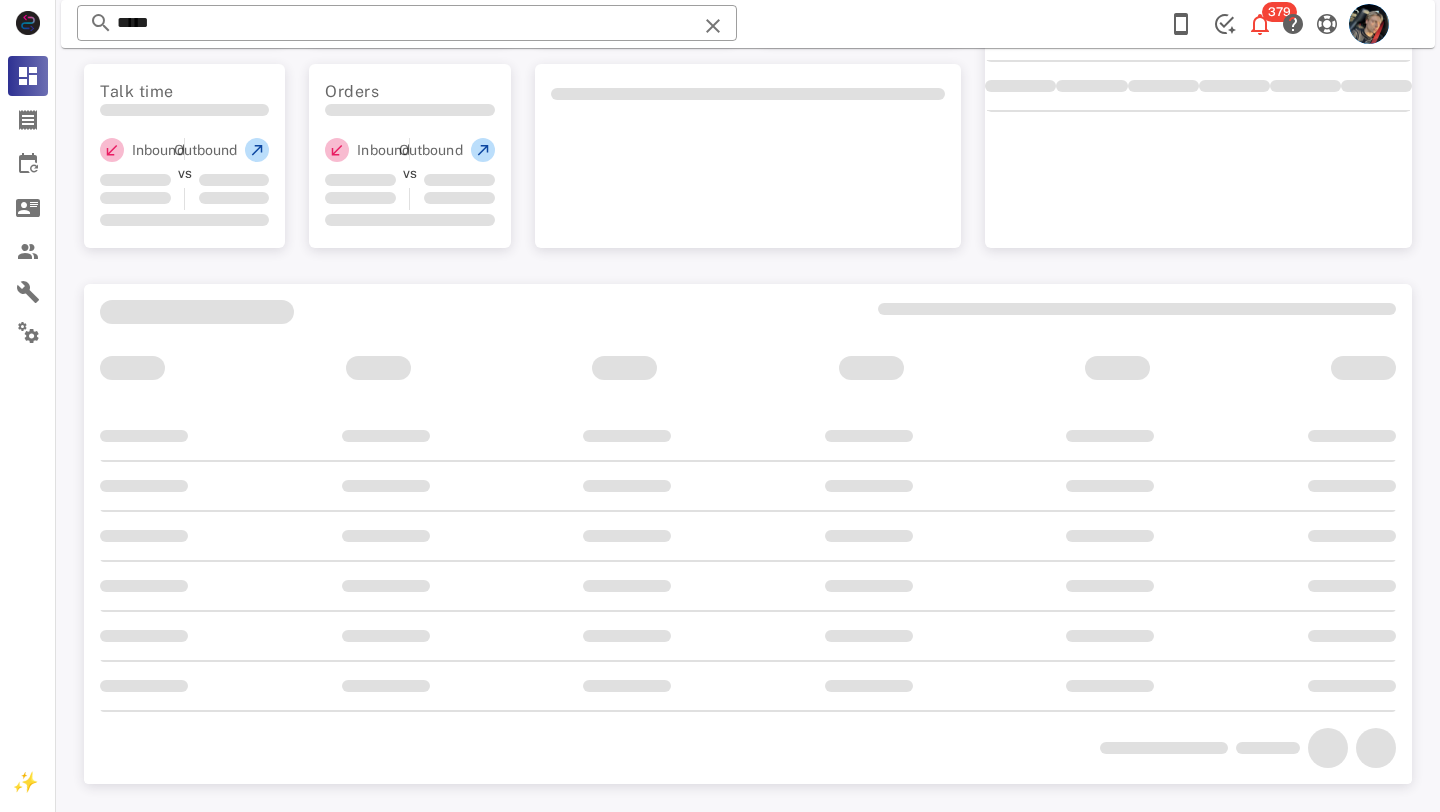 scroll, scrollTop: 0, scrollLeft: 0, axis: both 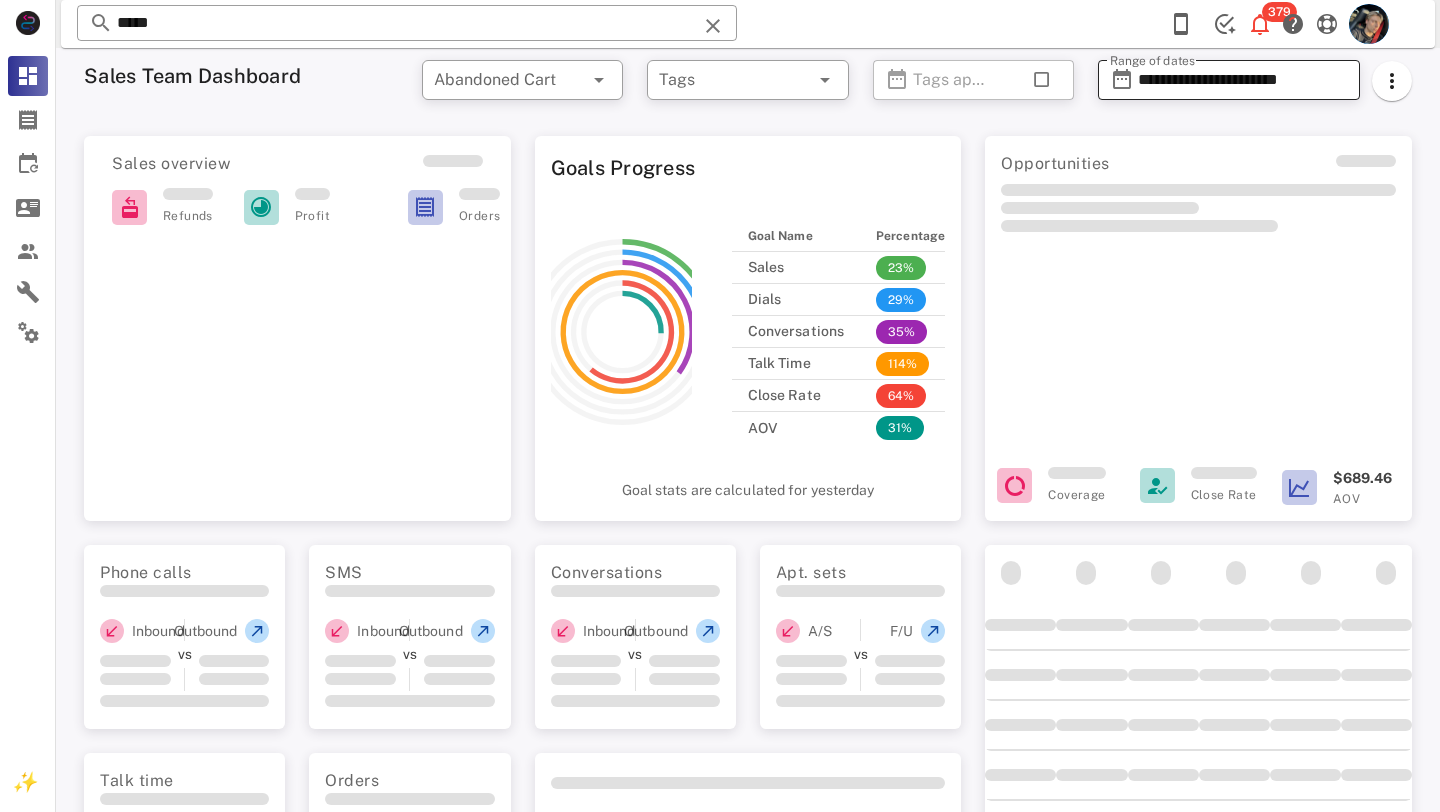 click on "**********" at bounding box center (1243, 80) 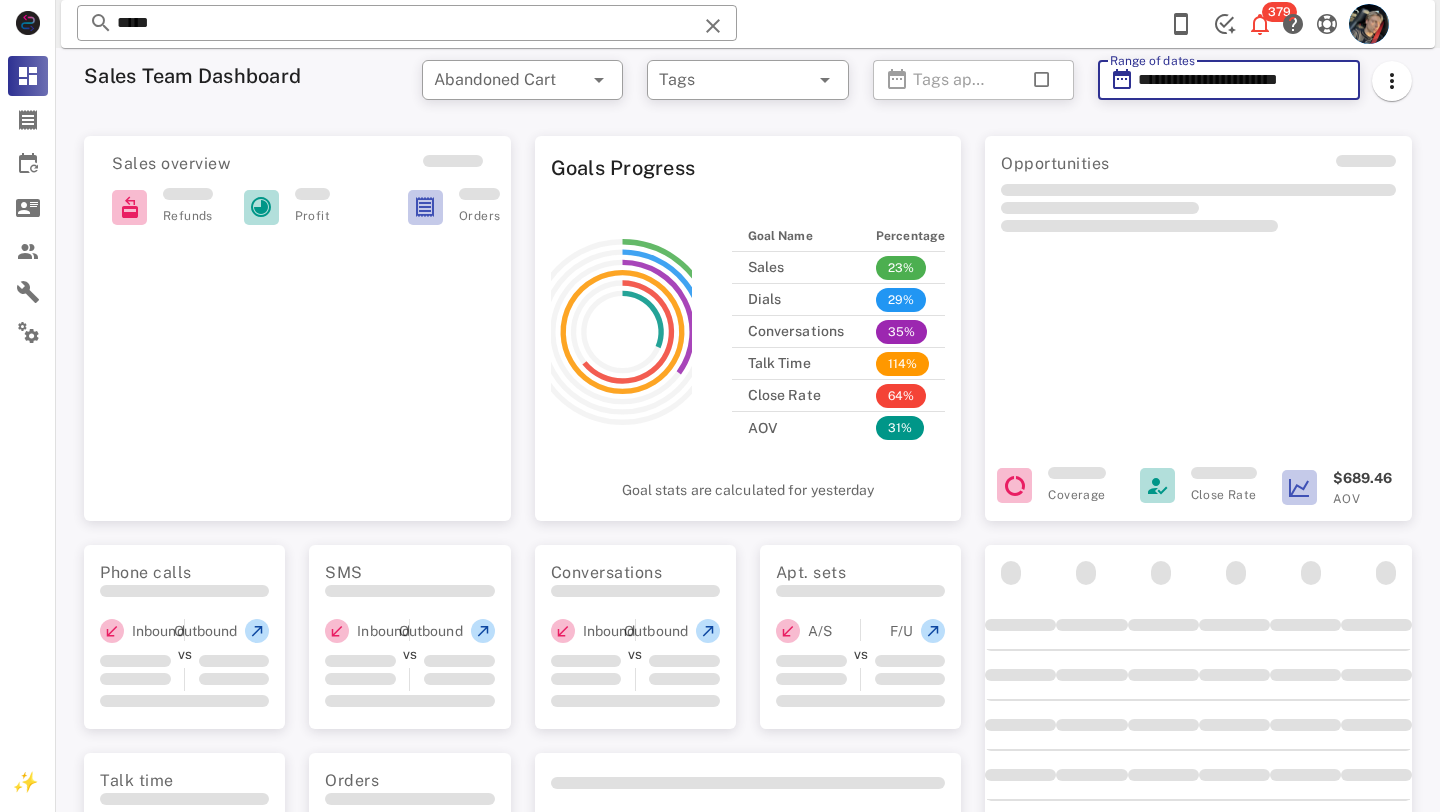 click on "**********" at bounding box center [1243, 80] 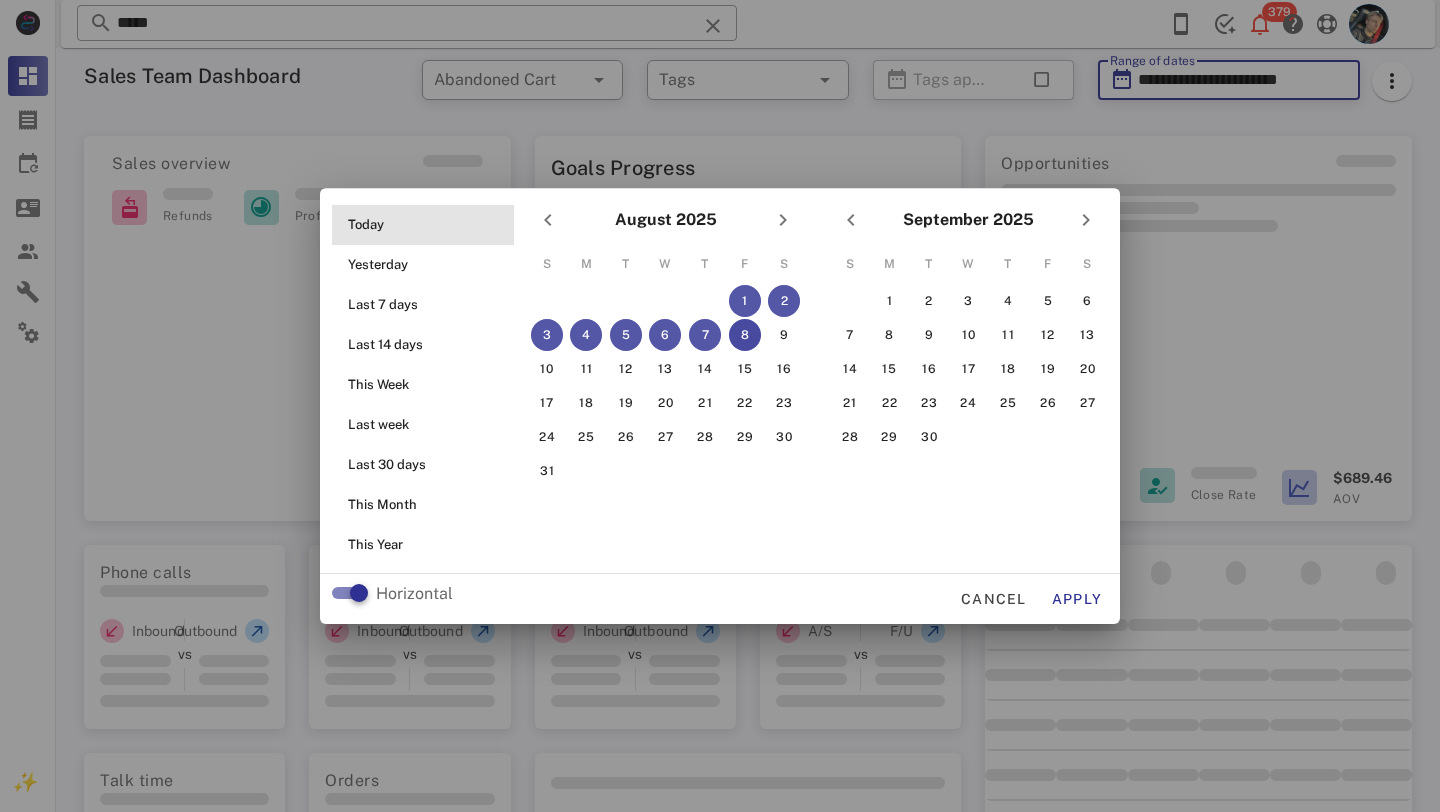 click on "Today" at bounding box center [429, 225] 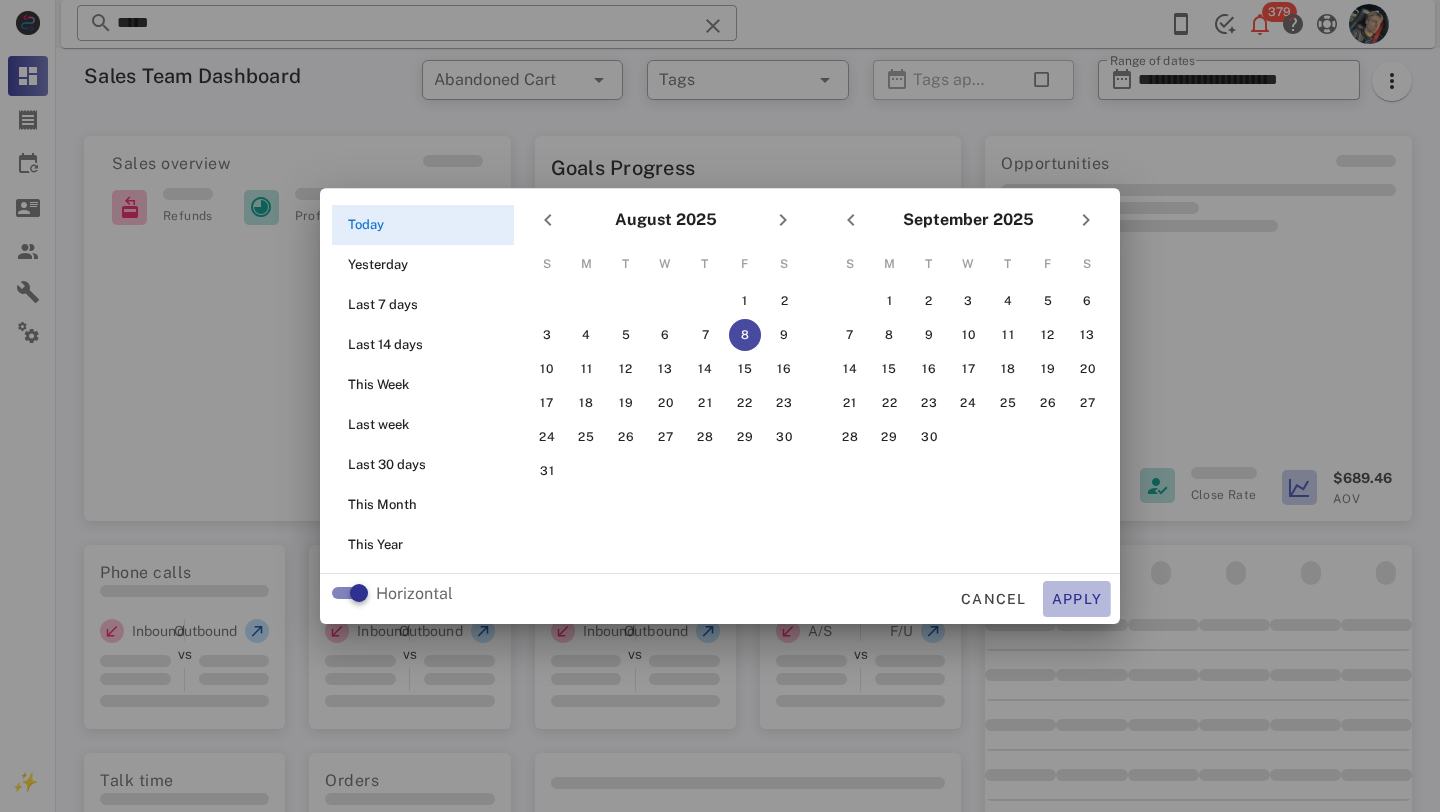 click on "Apply" at bounding box center [1077, 599] 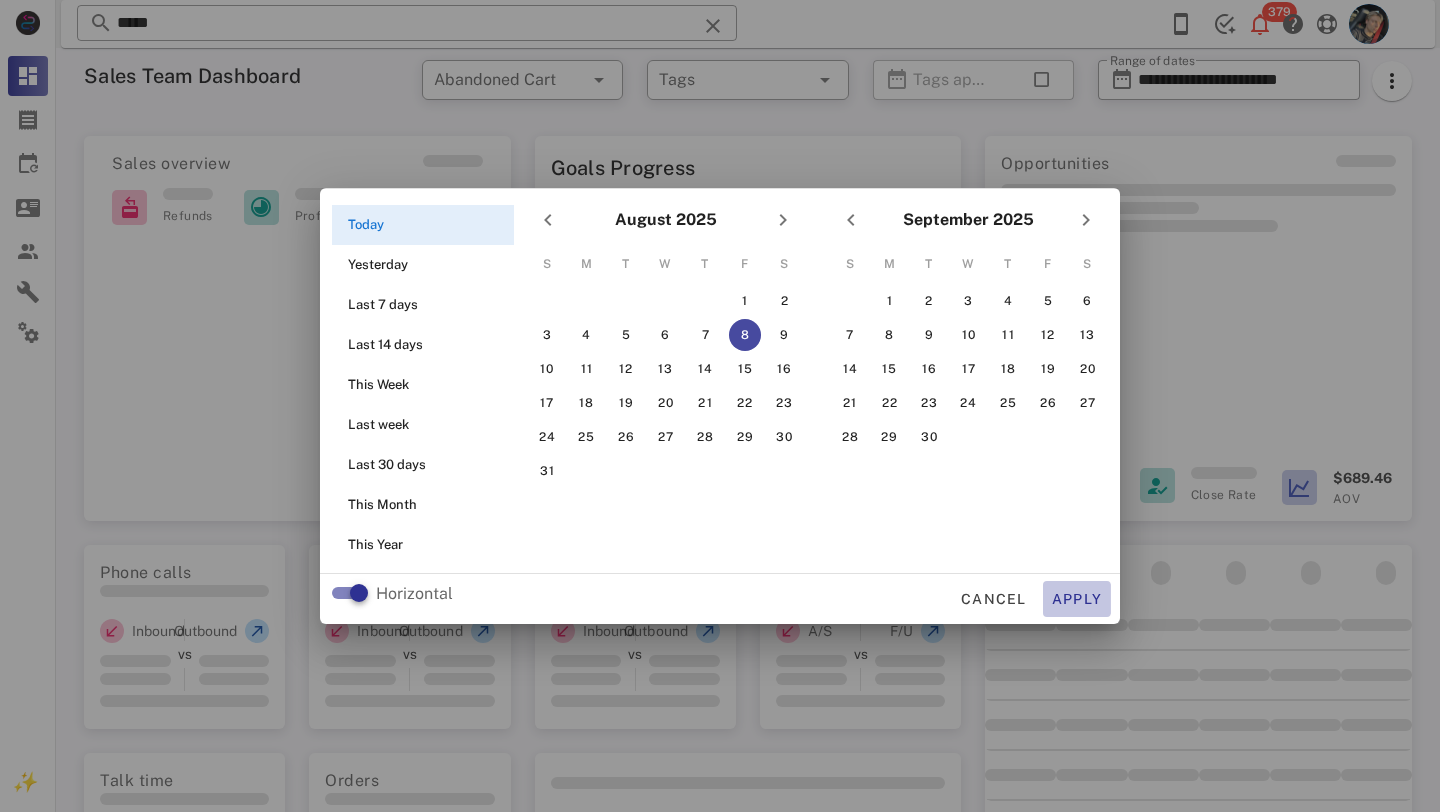 type on "**********" 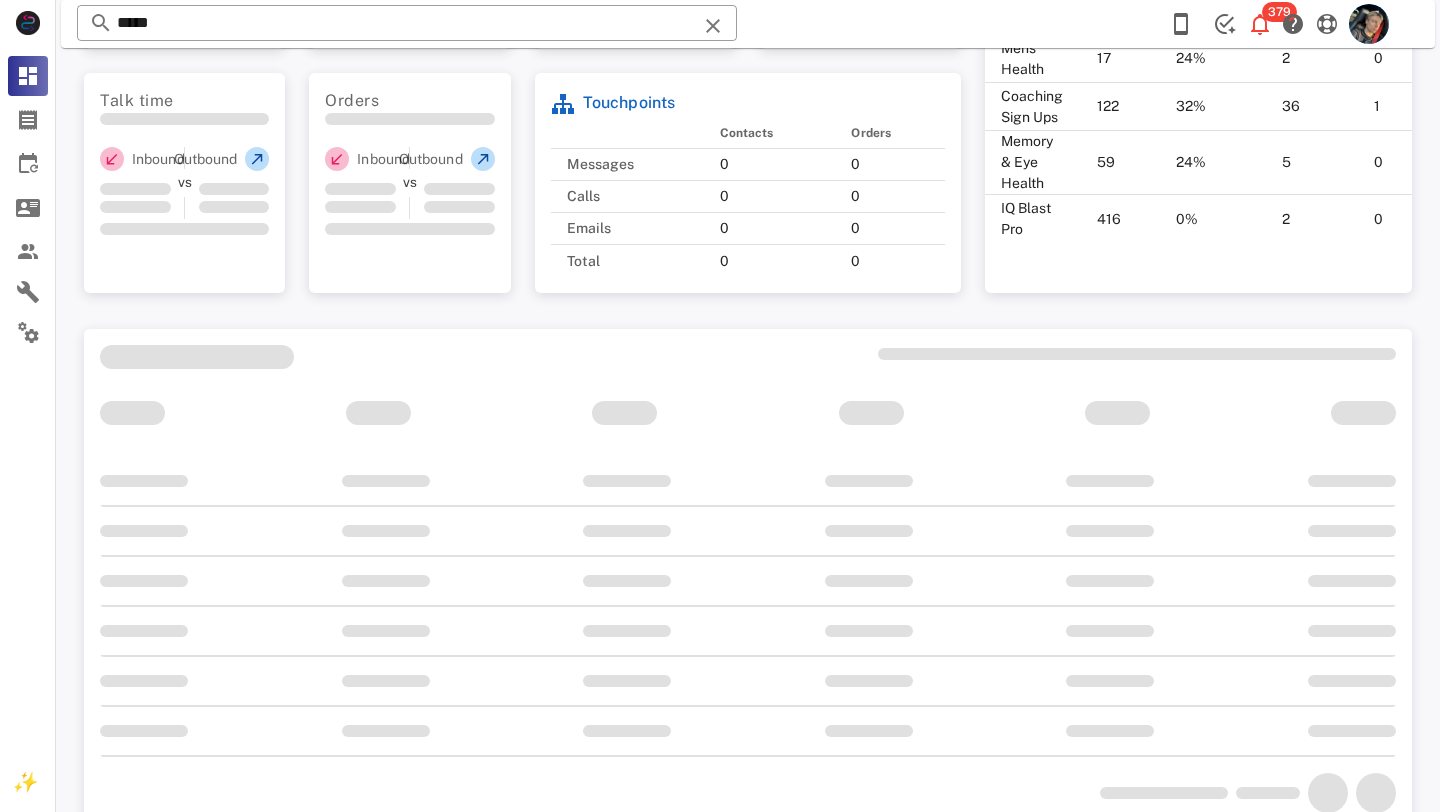 scroll, scrollTop: 792, scrollLeft: 0, axis: vertical 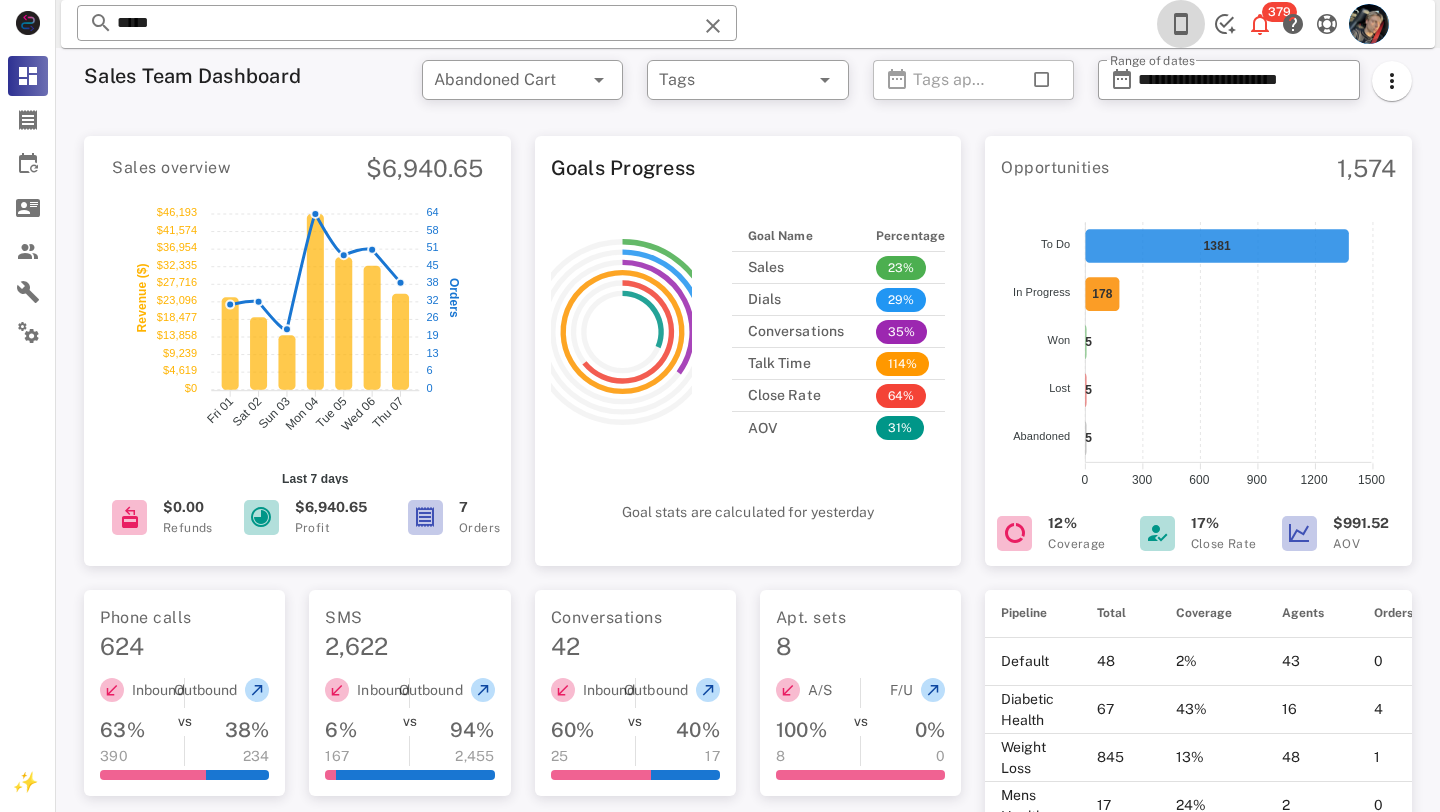 click at bounding box center [1181, 24] 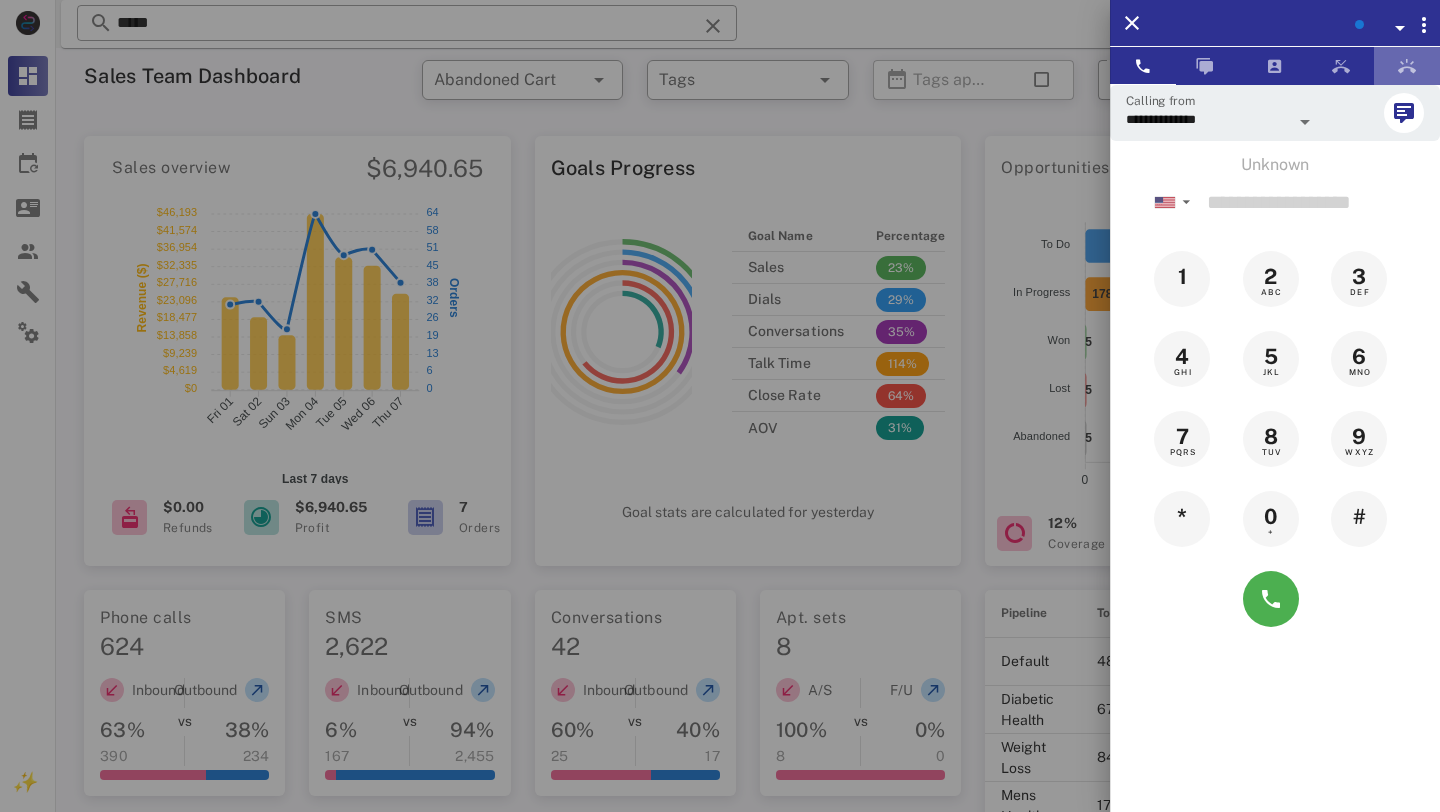 click at bounding box center [1407, 66] 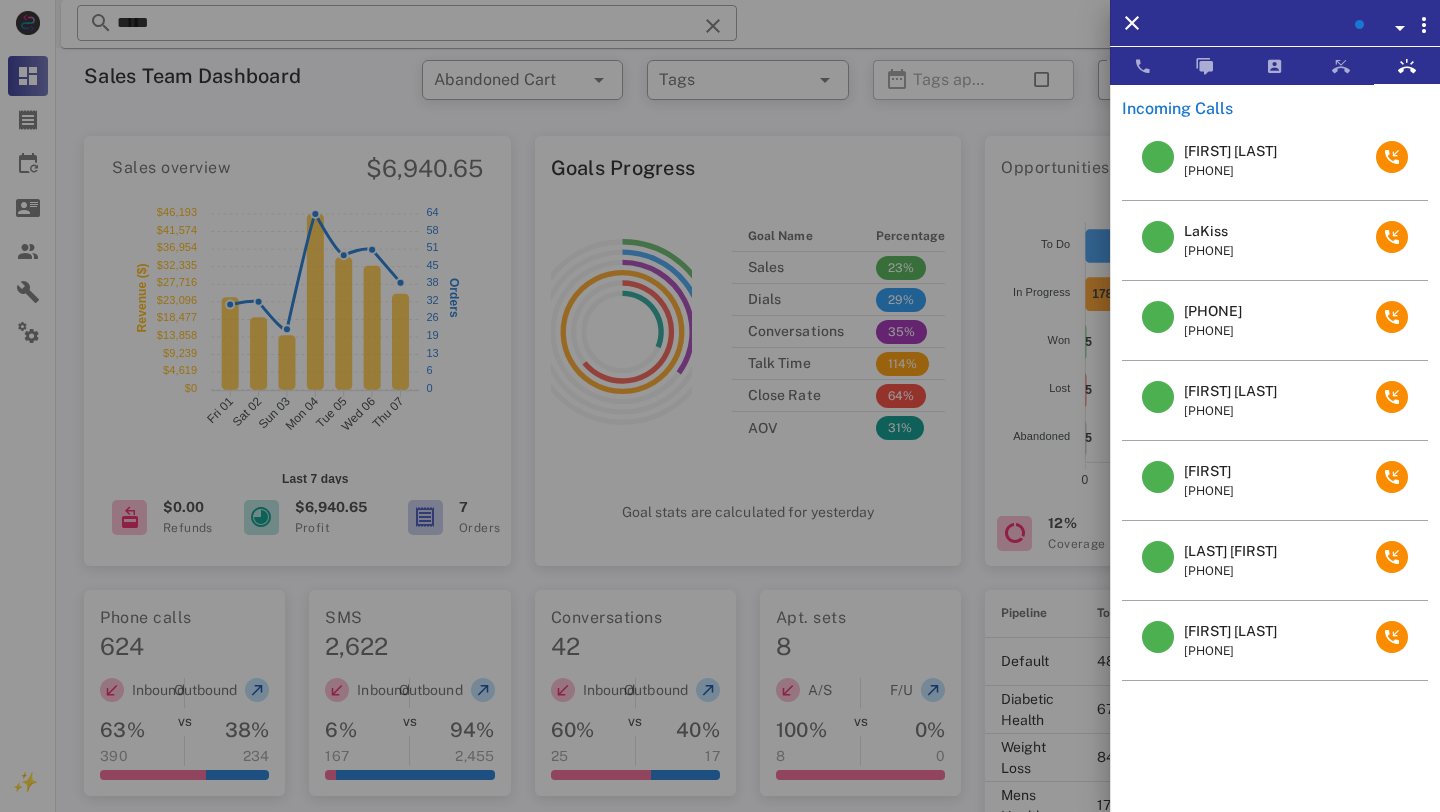 click at bounding box center [720, 406] 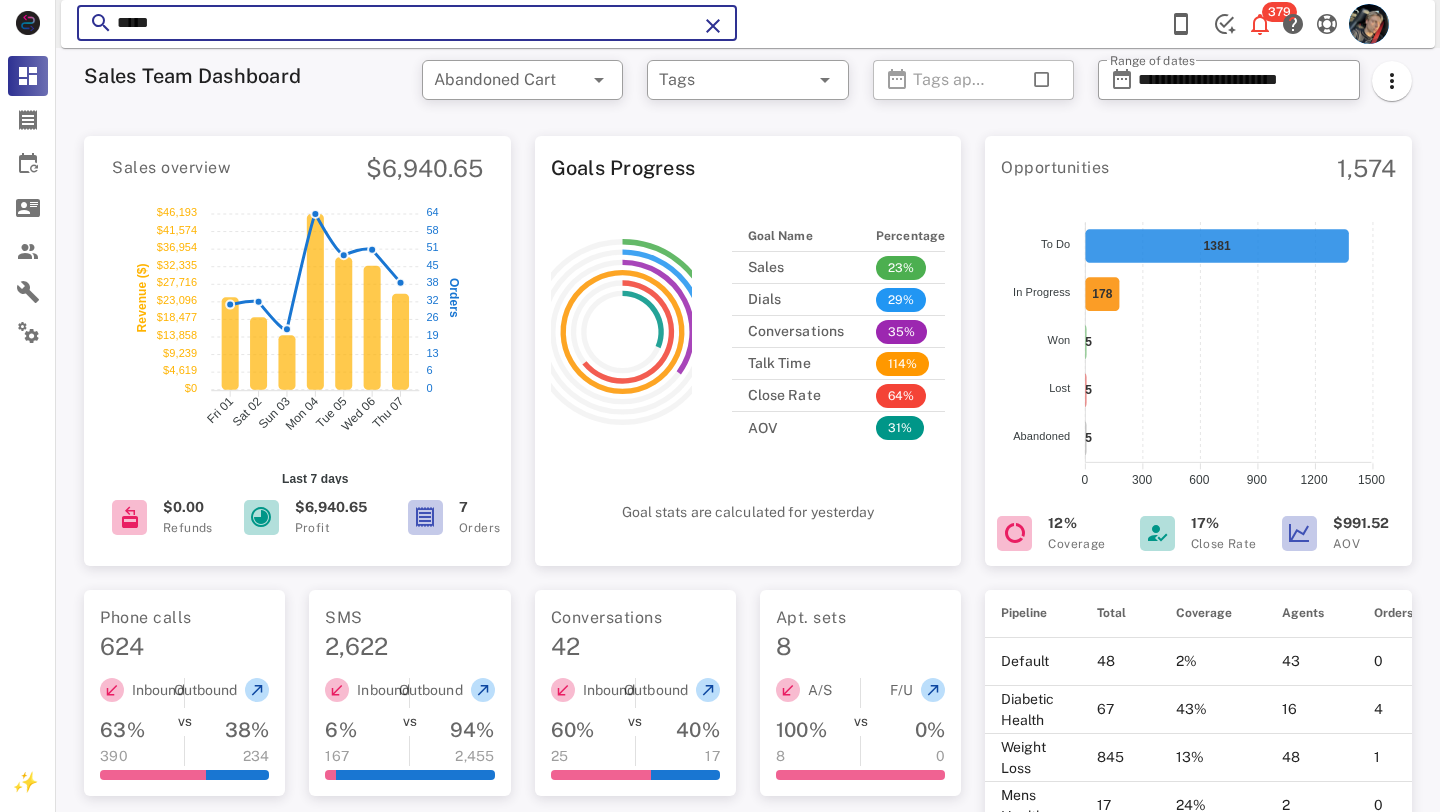 click on "****" at bounding box center [407, 23] 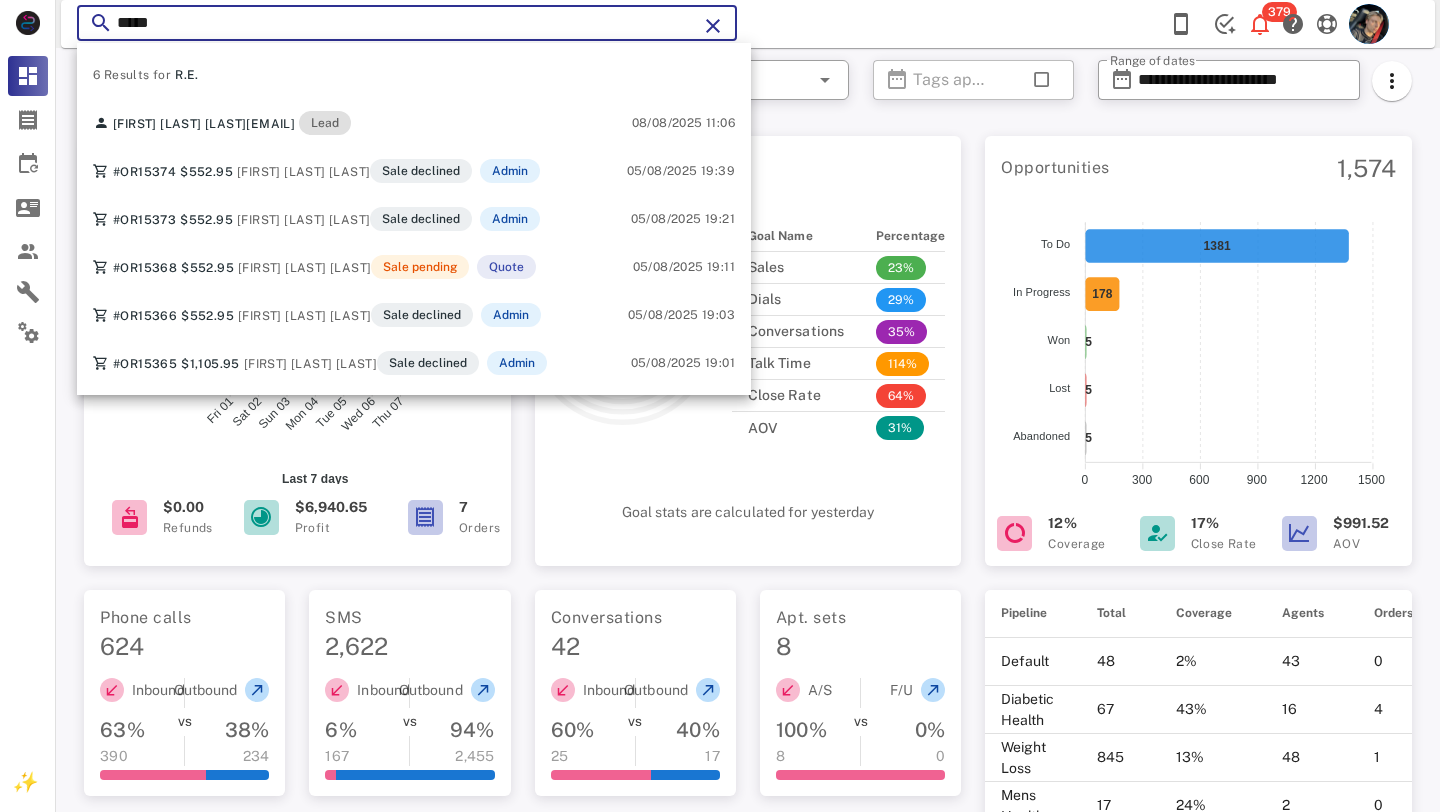 click on "****" at bounding box center (407, 23) 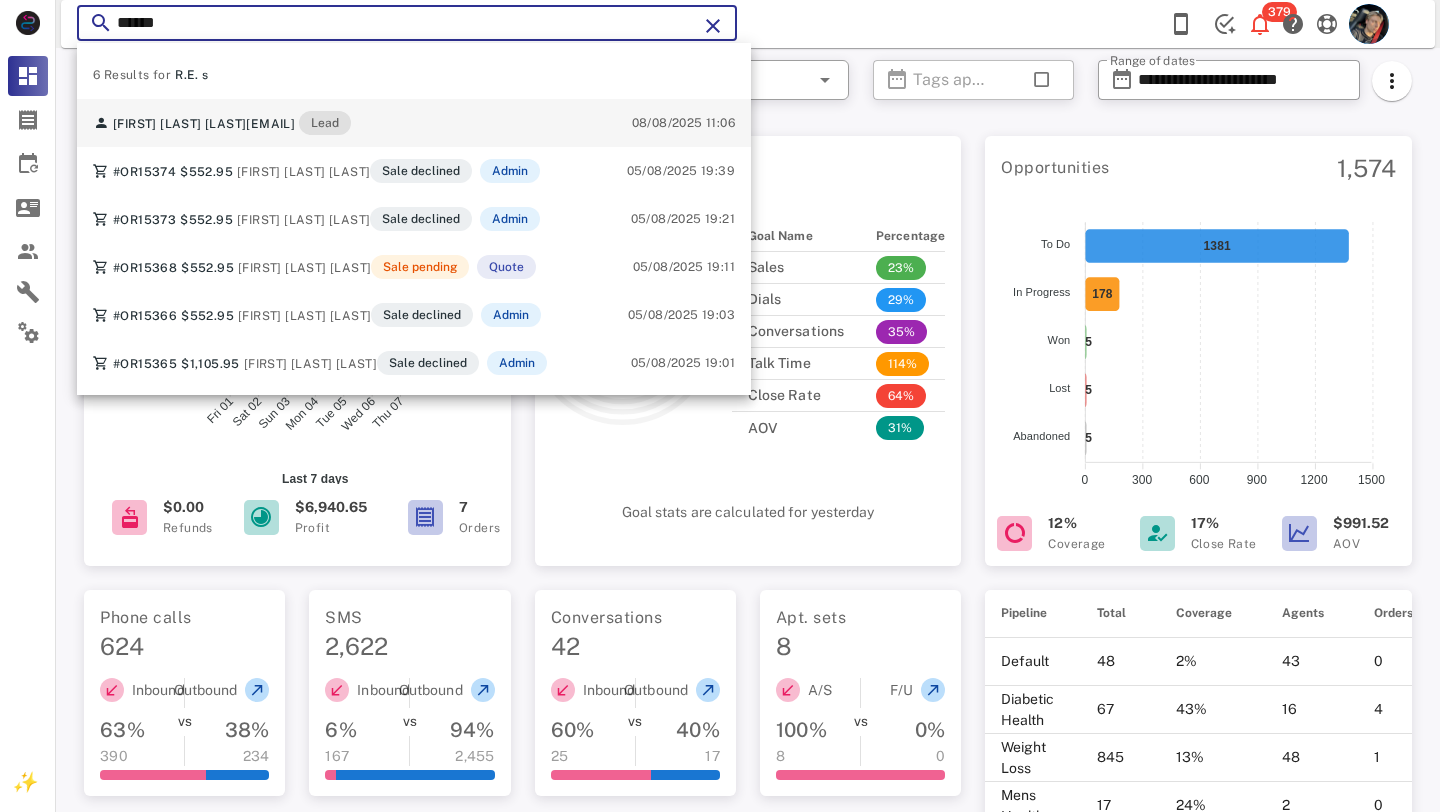 type on "******" 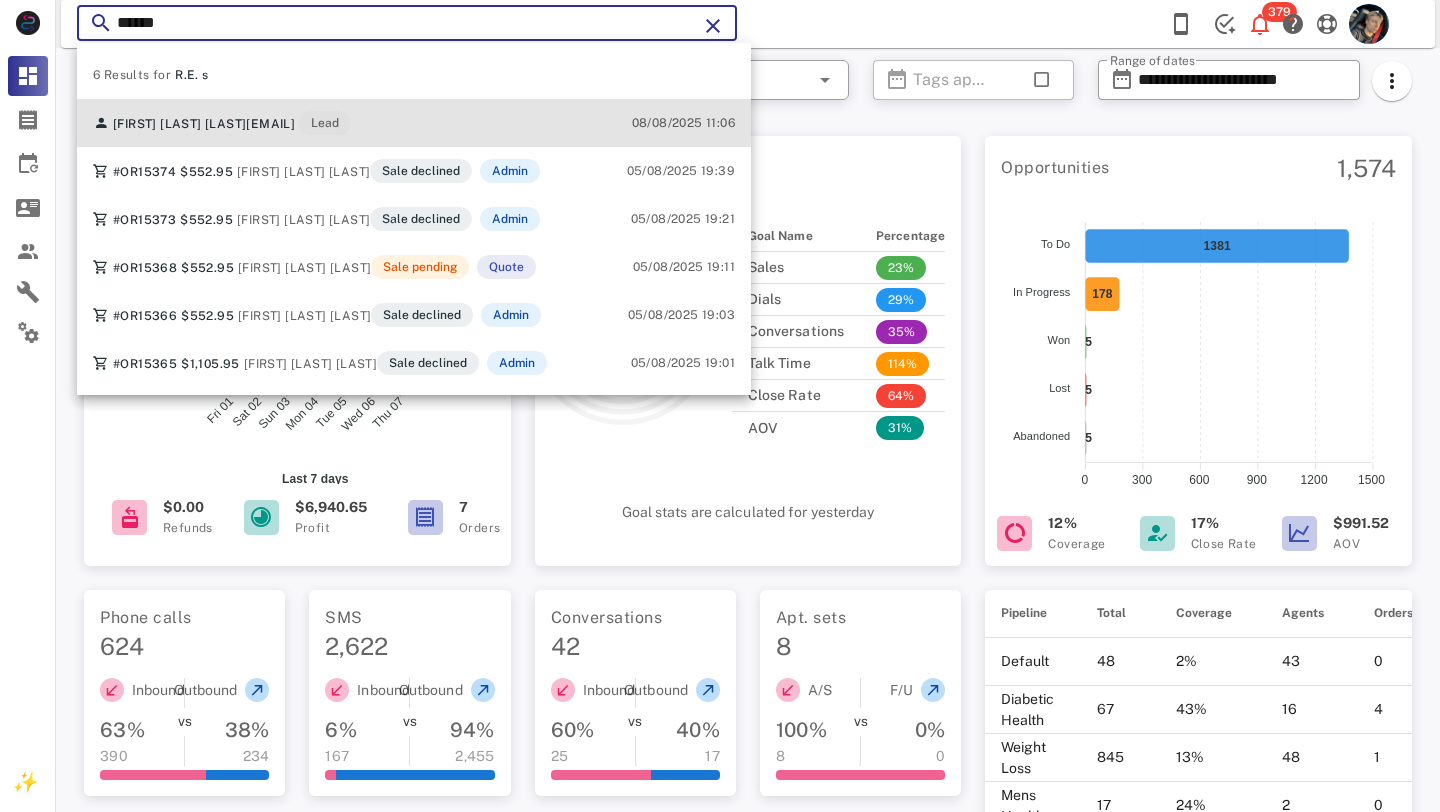 click on "suzannesylvester72@gmail.com" at bounding box center (270, 124) 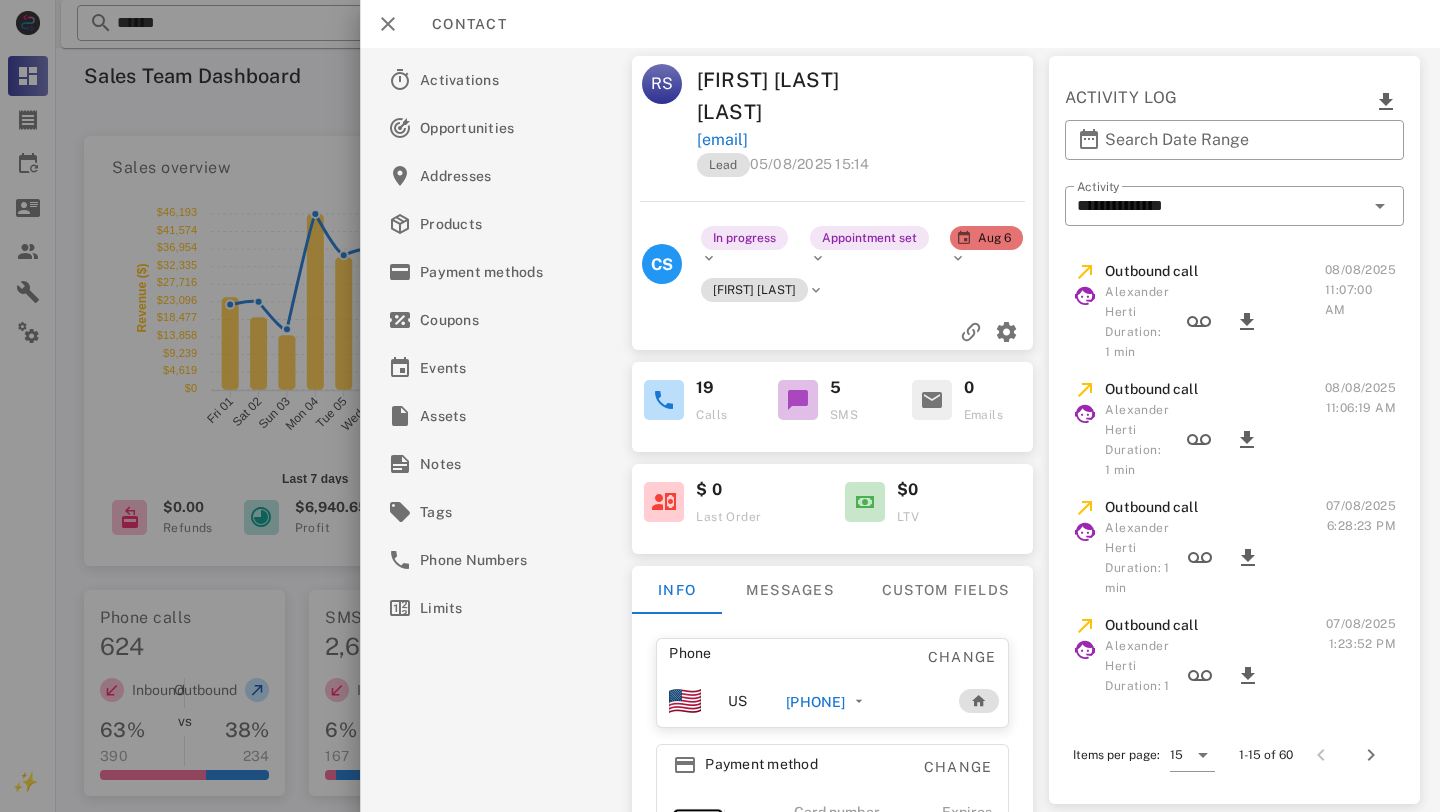 click on "+16308816425" at bounding box center (815, 702) 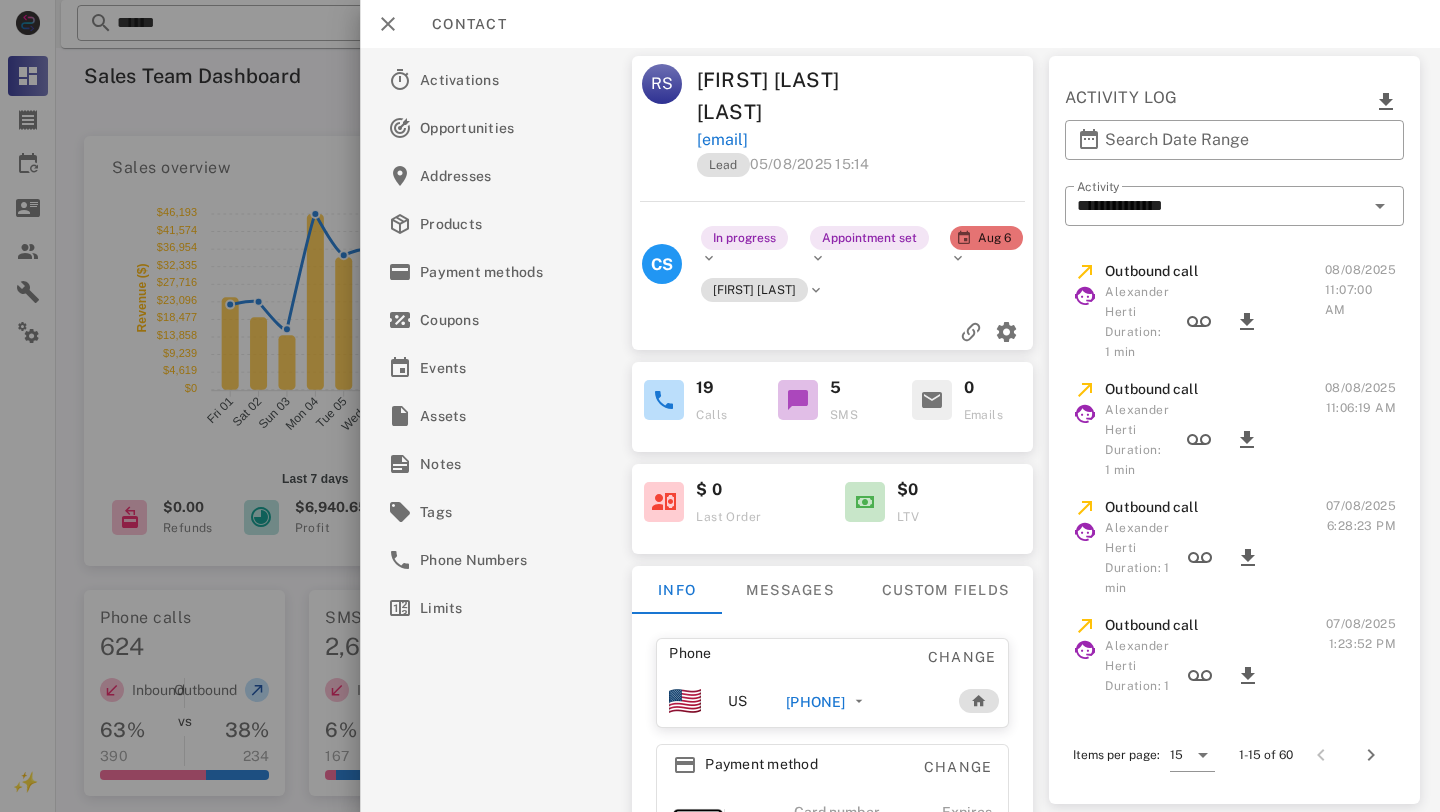 type on "**********" 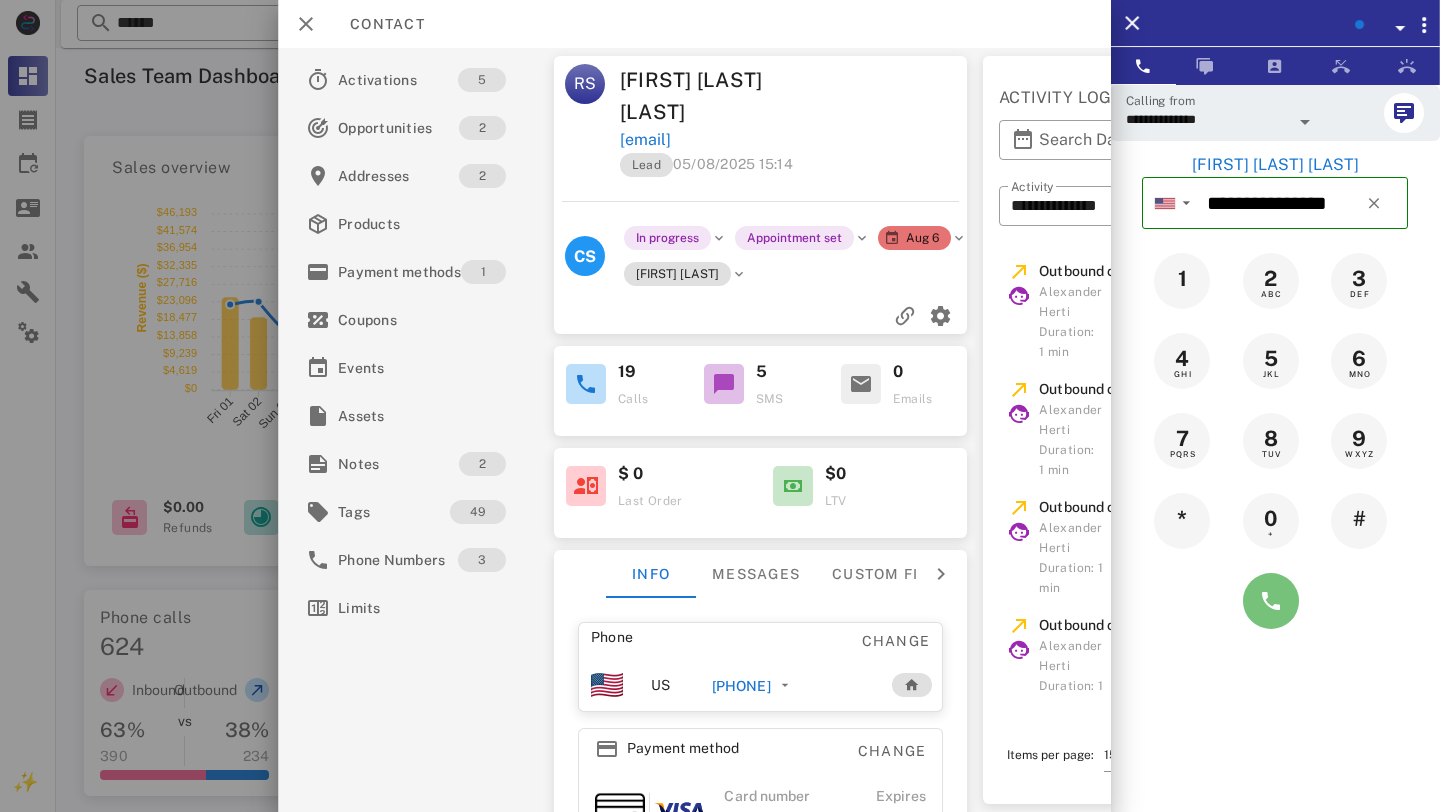 click at bounding box center [1271, 601] 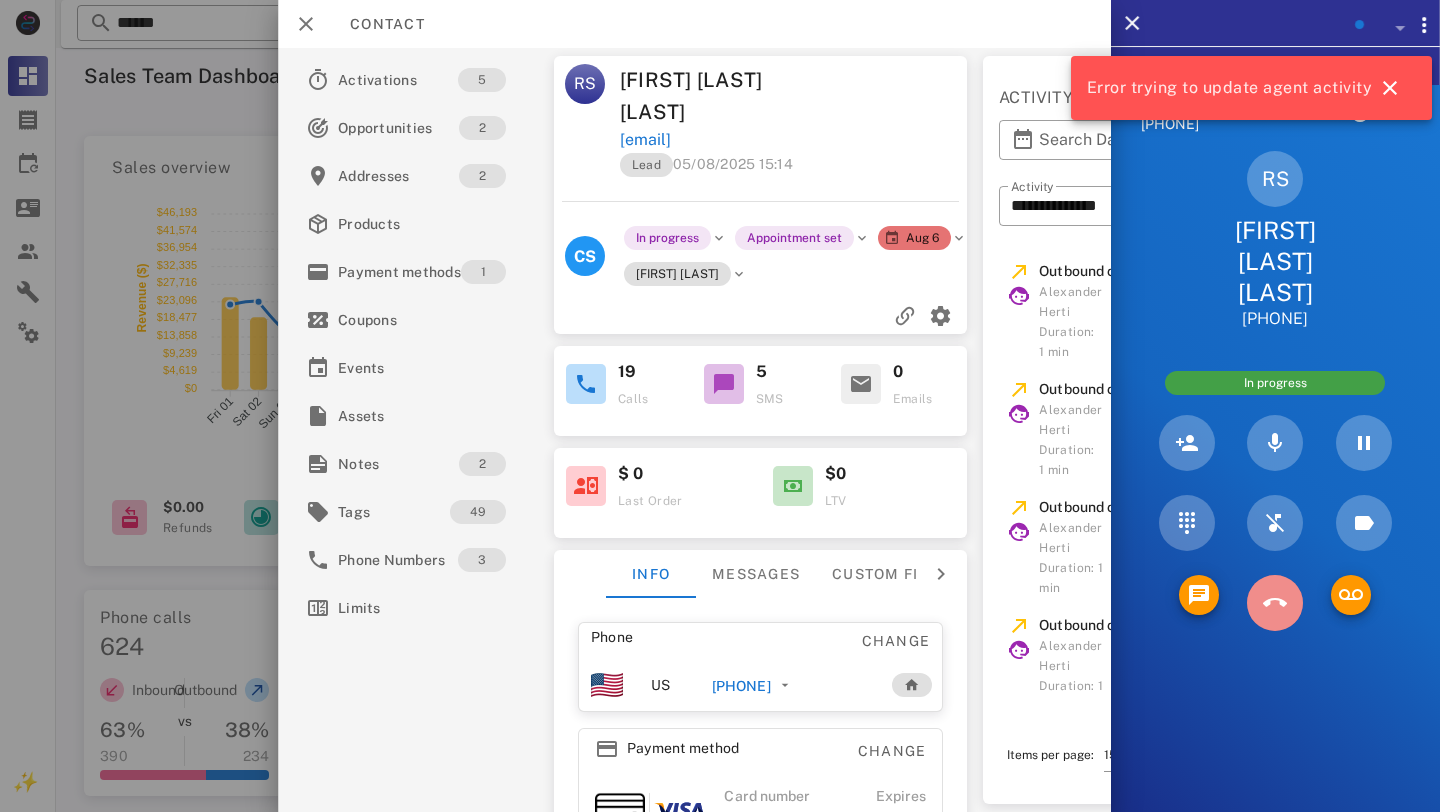 click at bounding box center (1275, 603) 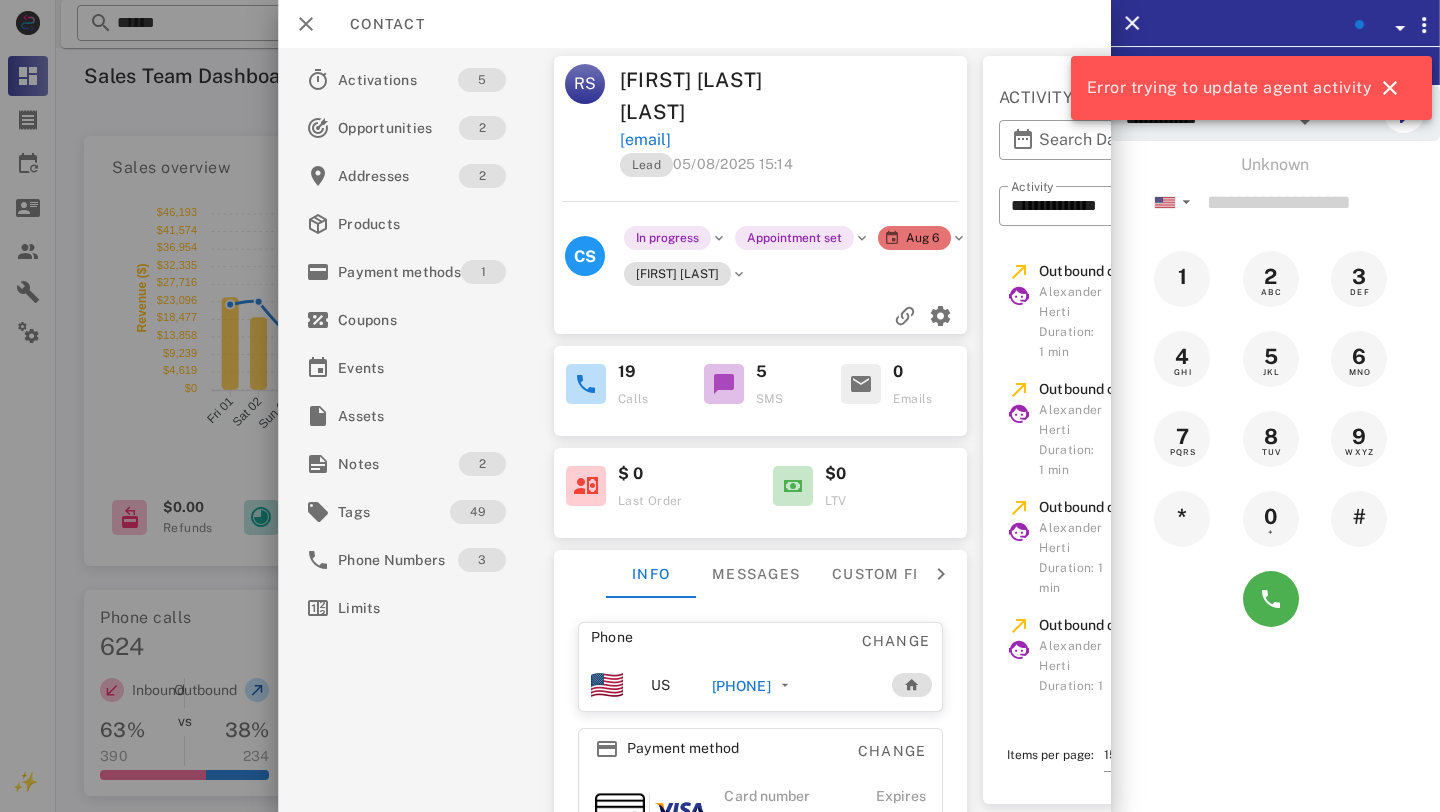 click on "Error trying to update agent activity" at bounding box center (1248, 88) 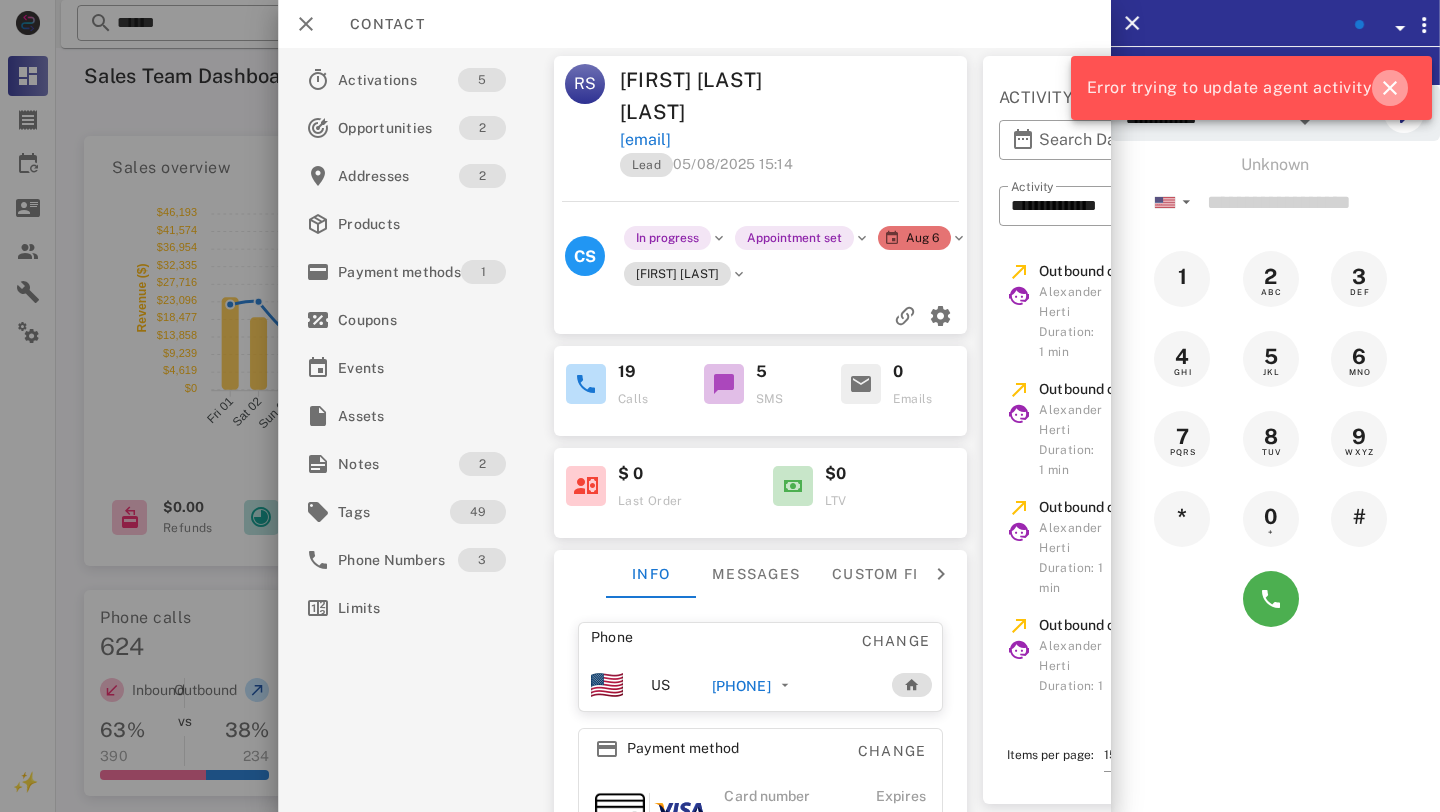click at bounding box center (1390, 88) 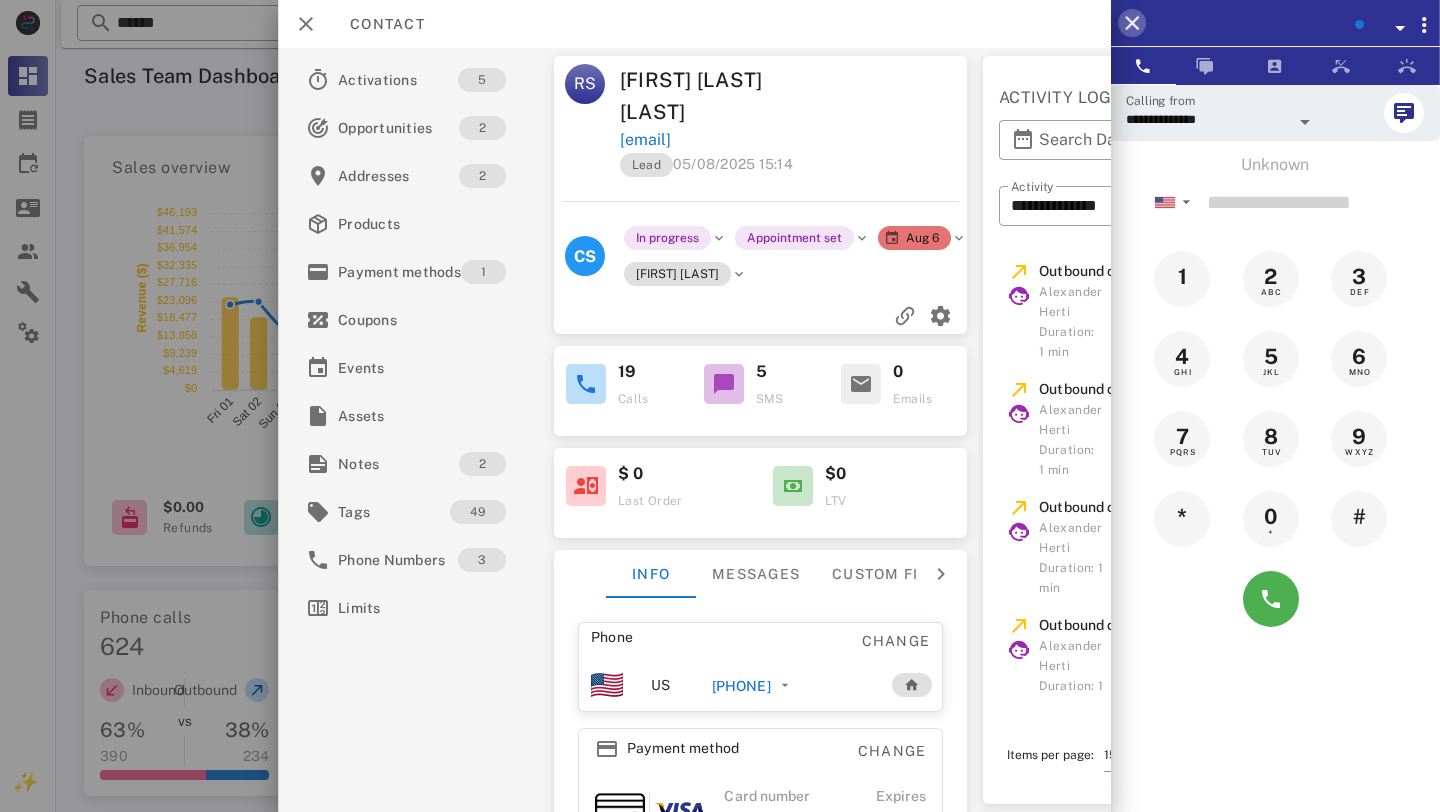 click at bounding box center [1132, 23] 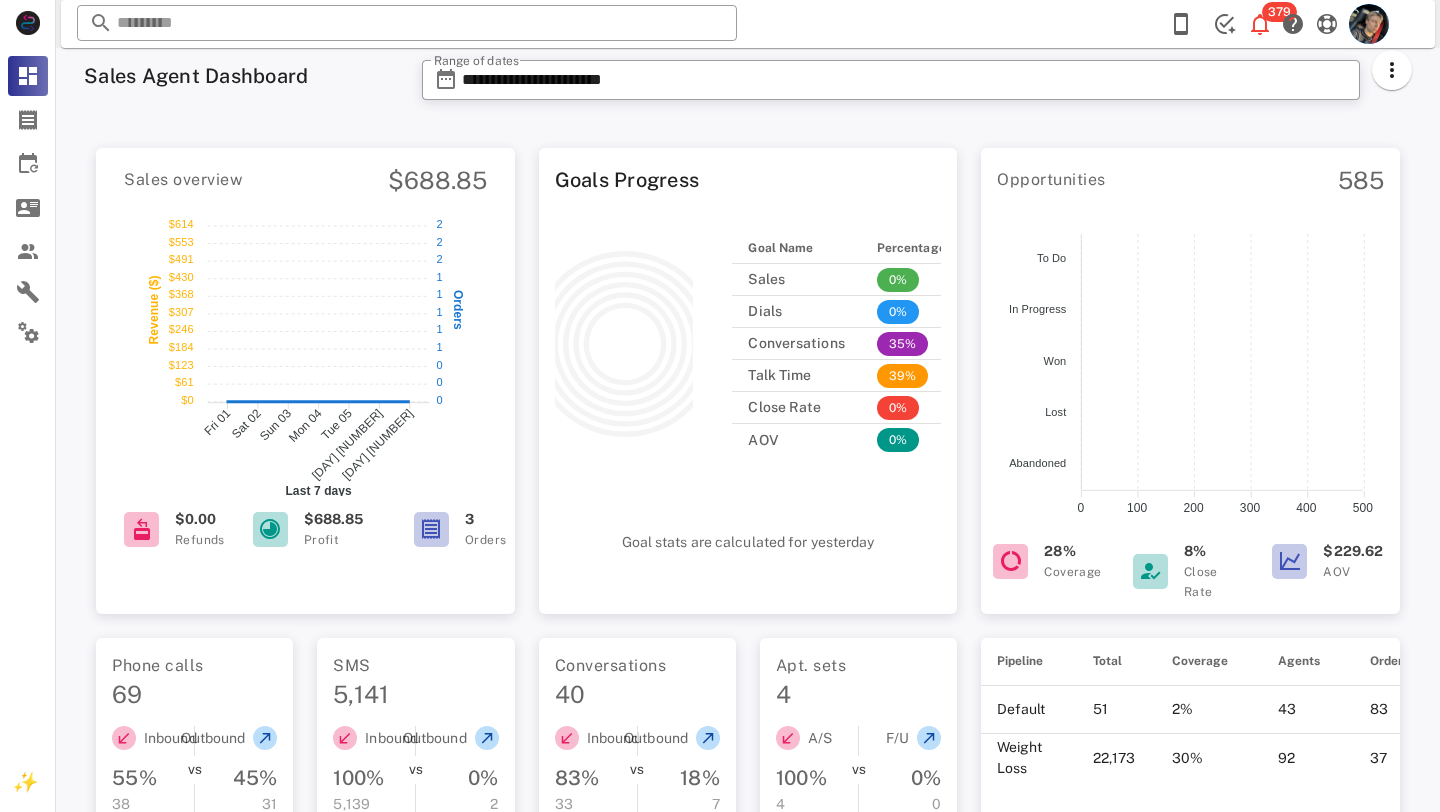 scroll, scrollTop: 0, scrollLeft: 0, axis: both 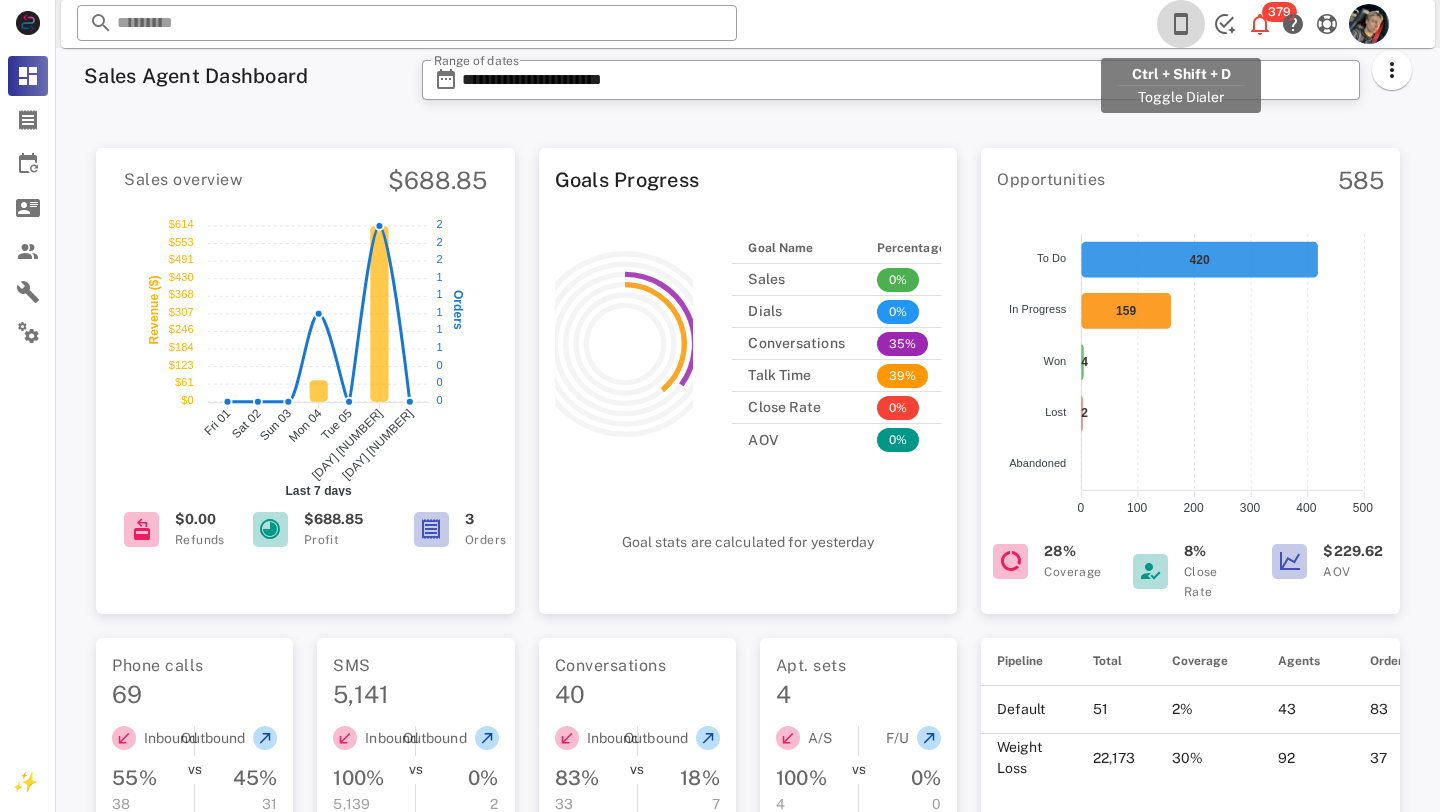 click at bounding box center (1181, 24) 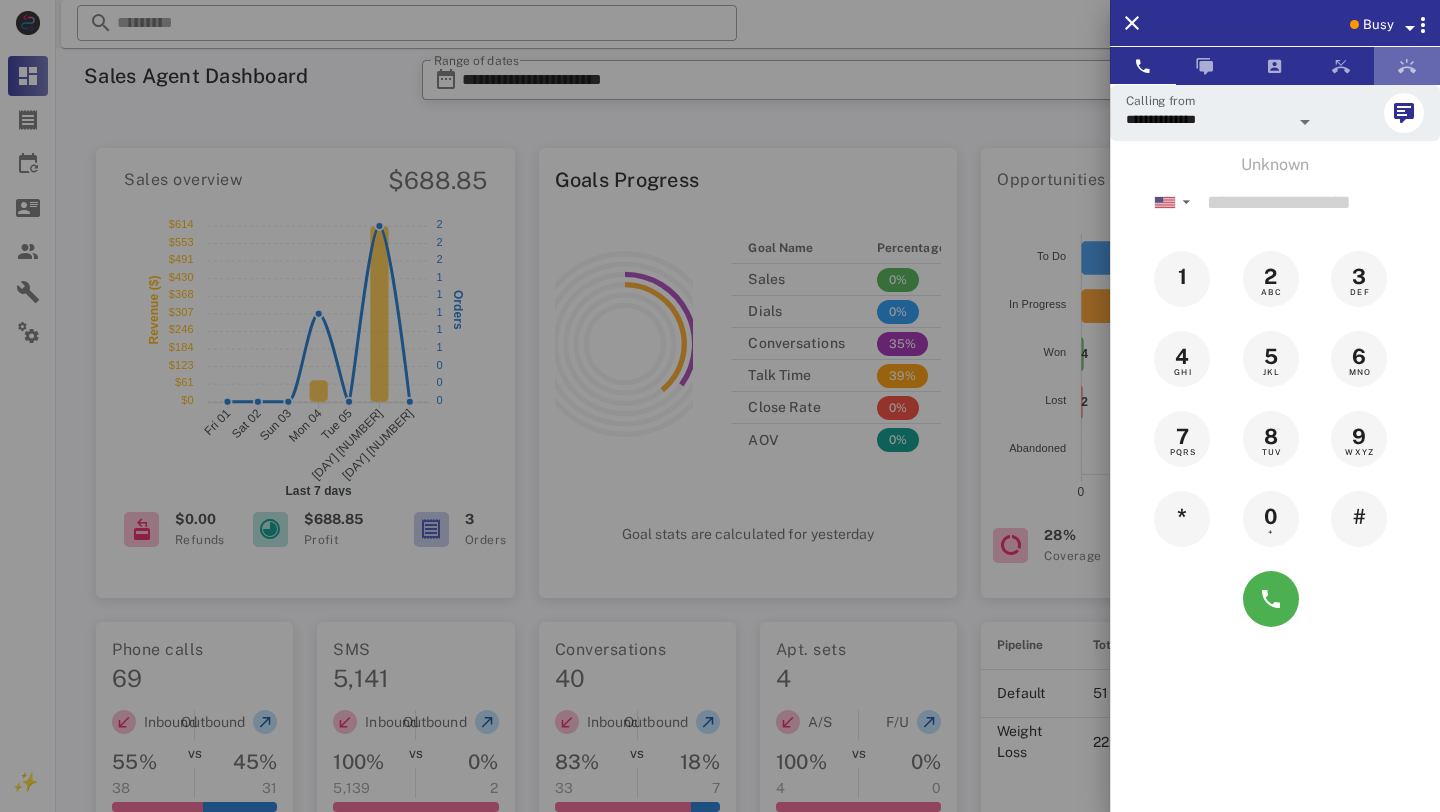 click at bounding box center [1407, 66] 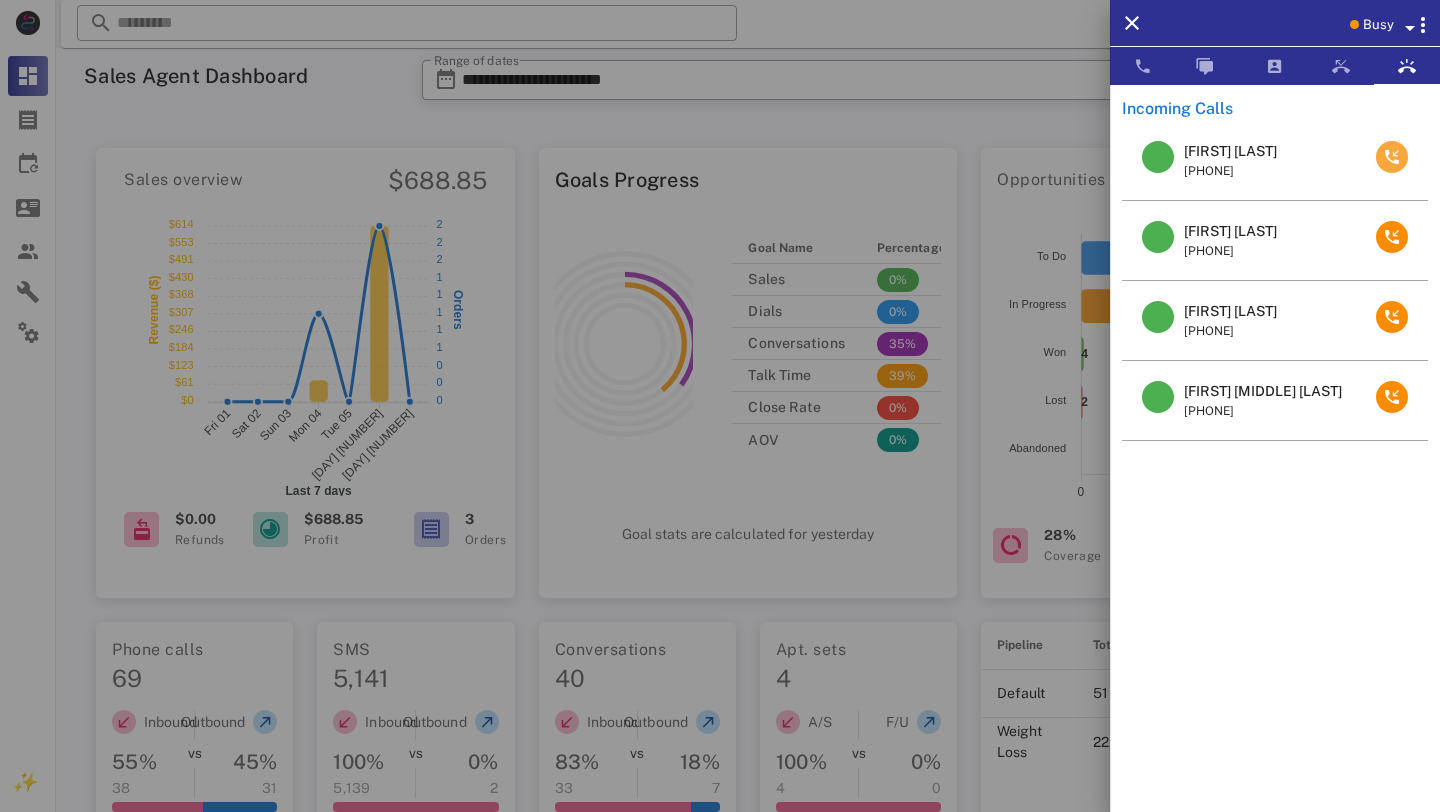 click at bounding box center (1392, 157) 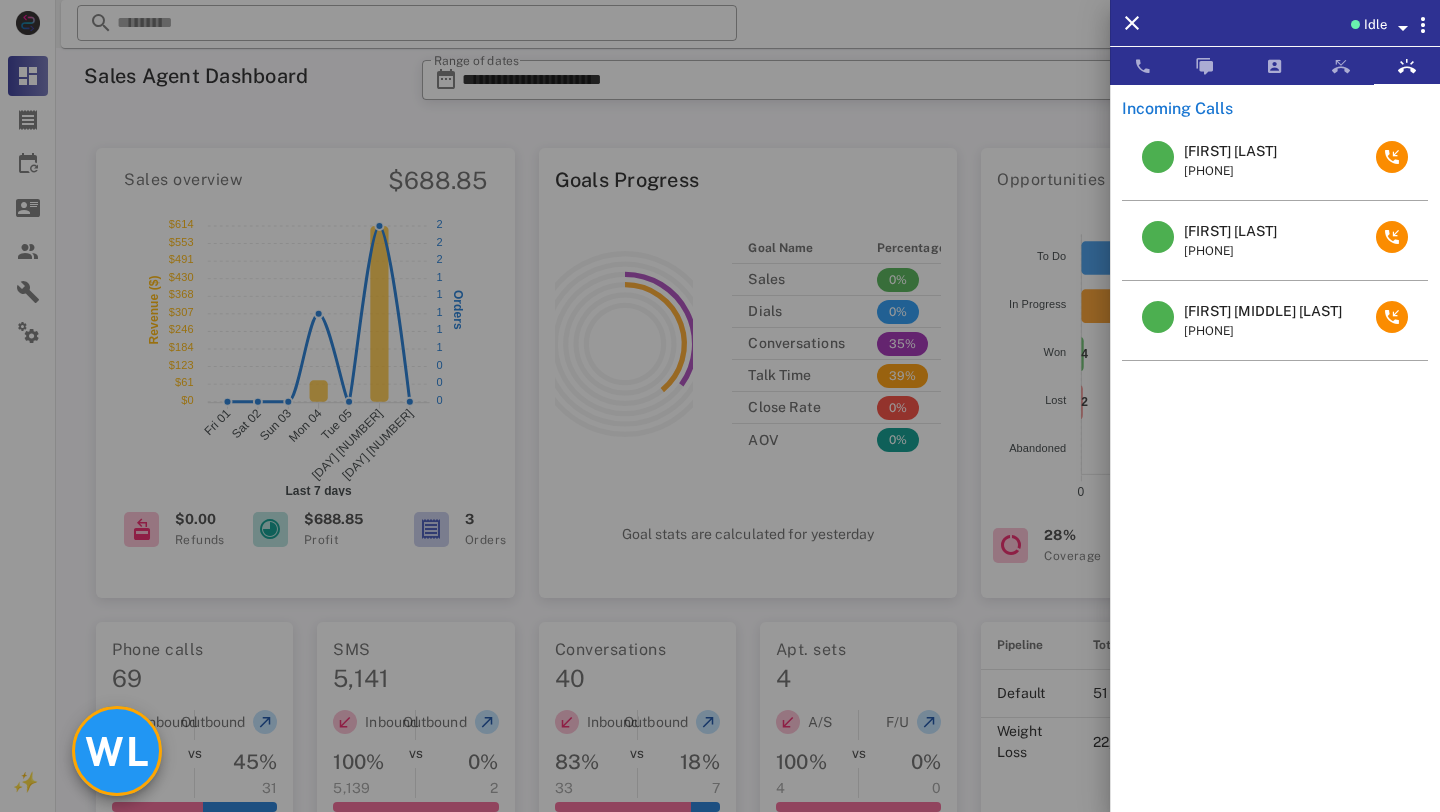 click on "WL" at bounding box center [117, 751] 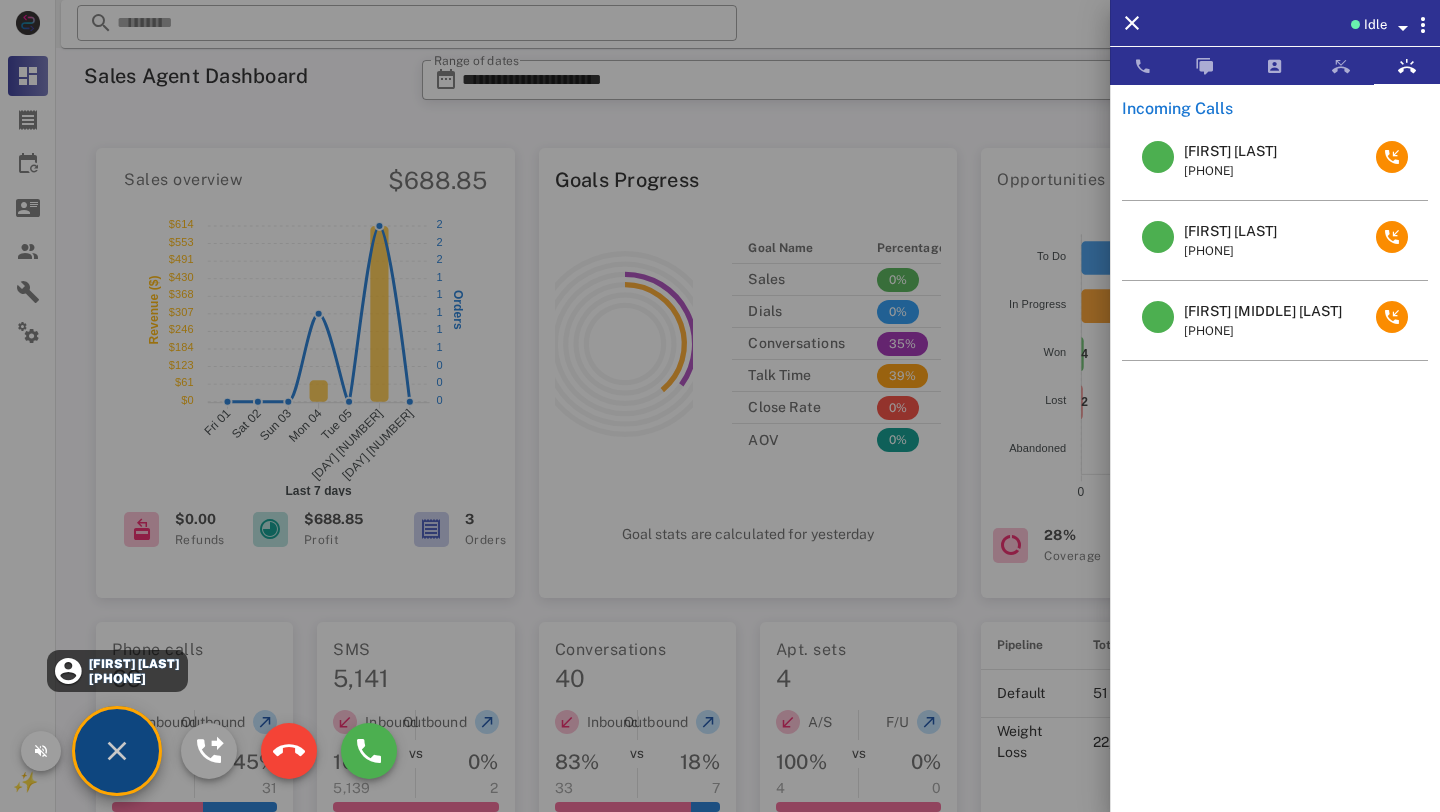 click on "[FIRST] [LAST]" at bounding box center (133, 664) 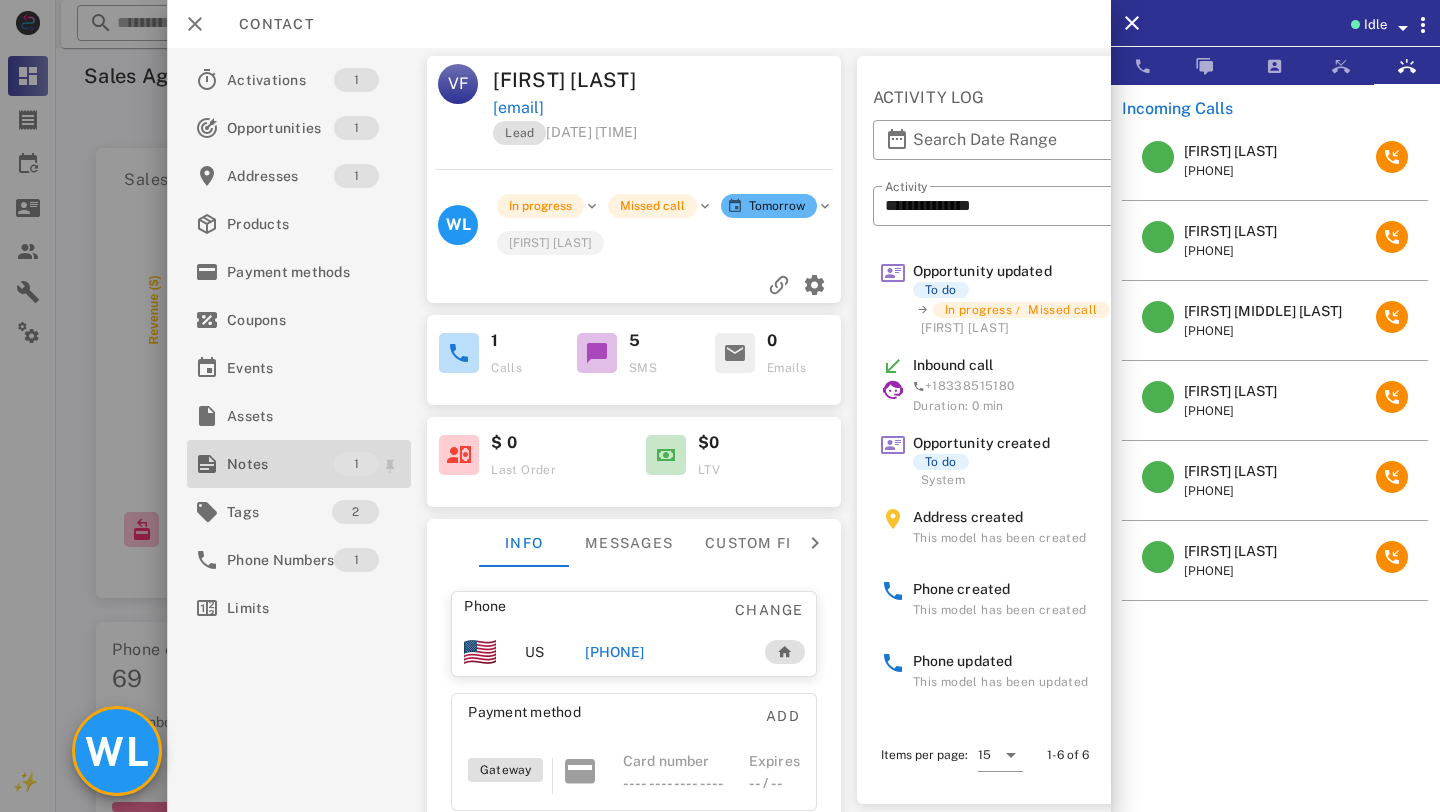 click on "Notes" at bounding box center [280, 464] 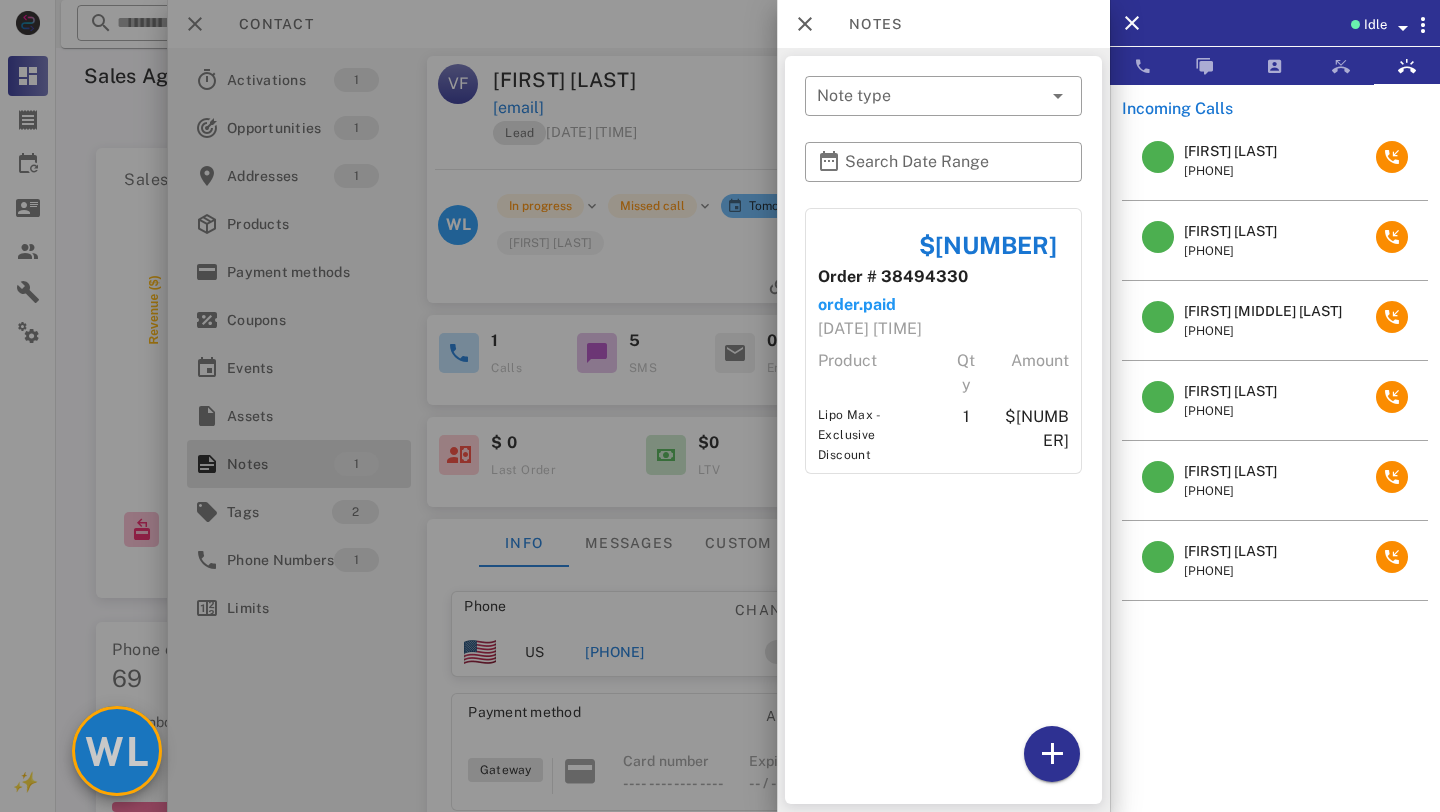 click on "WL" at bounding box center (117, 751) 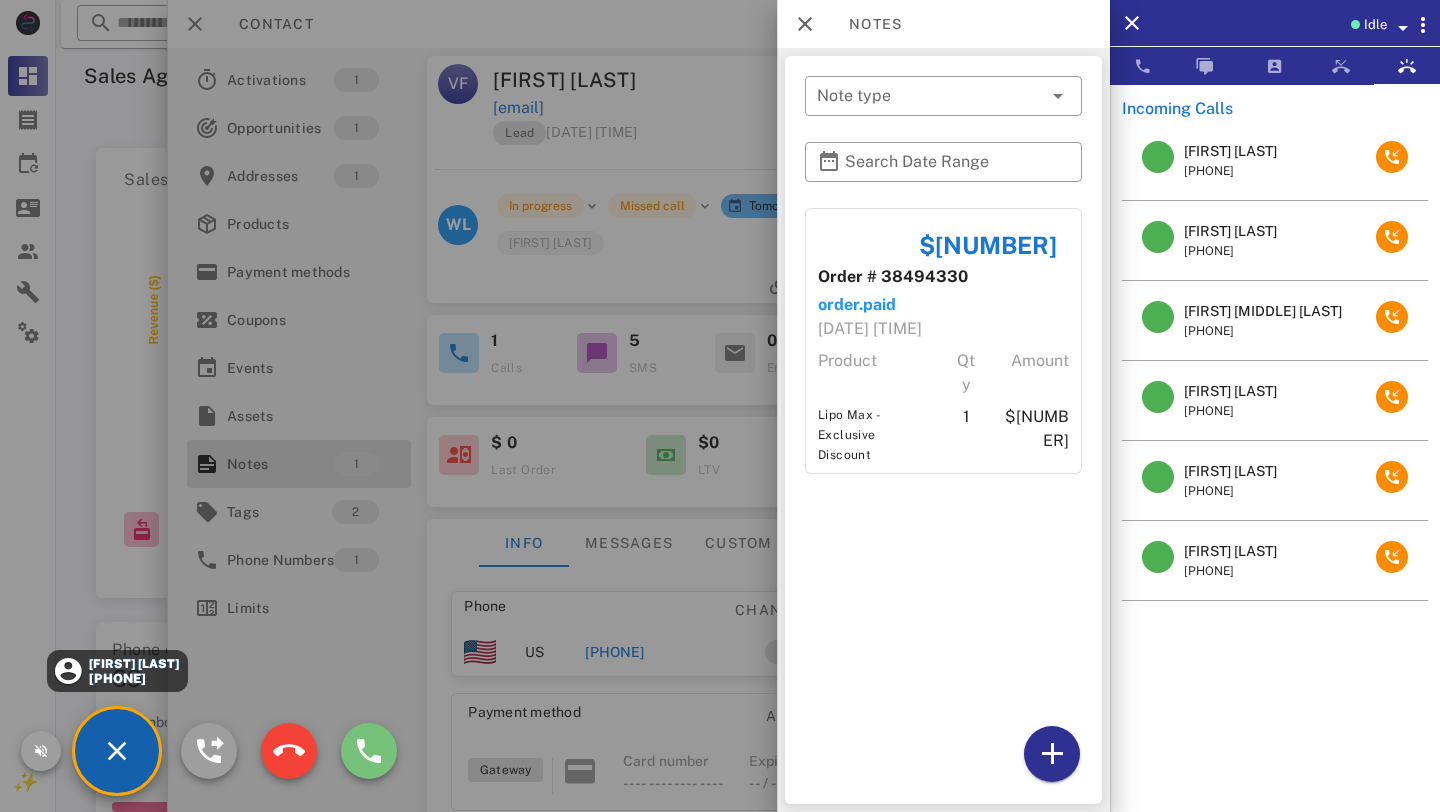click at bounding box center [369, 751] 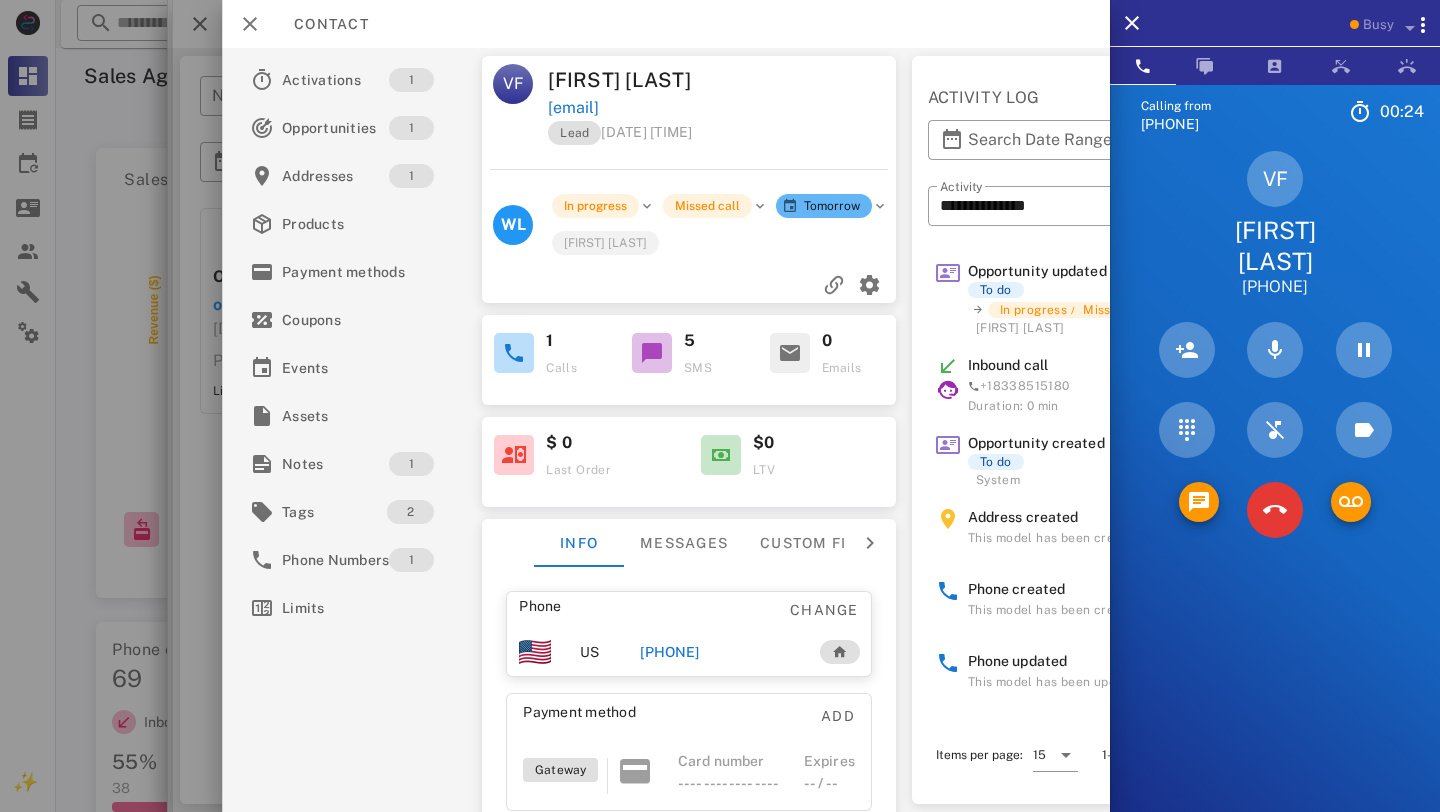 scroll, scrollTop: 168, scrollLeft: 0, axis: vertical 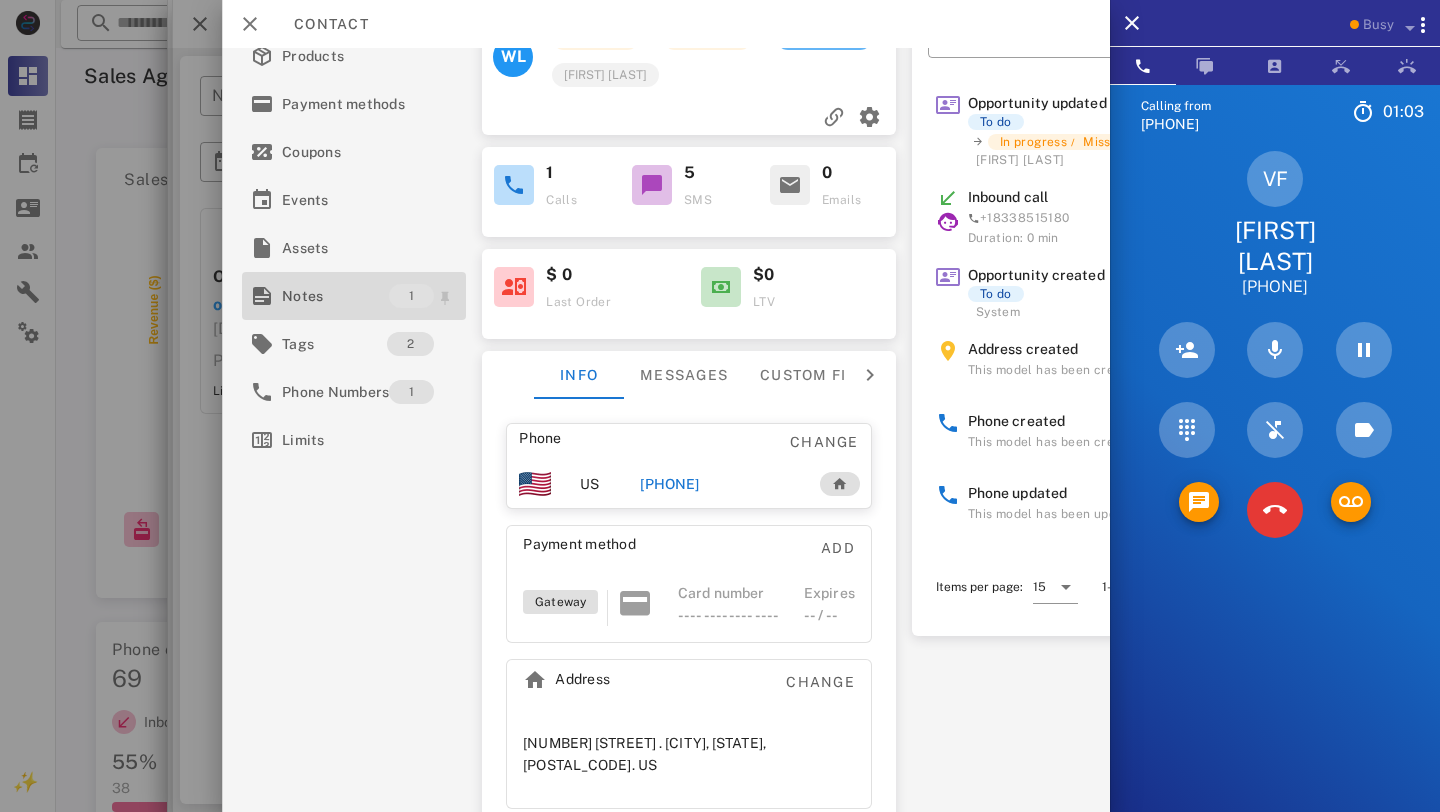 click on "Notes" at bounding box center [335, 296] 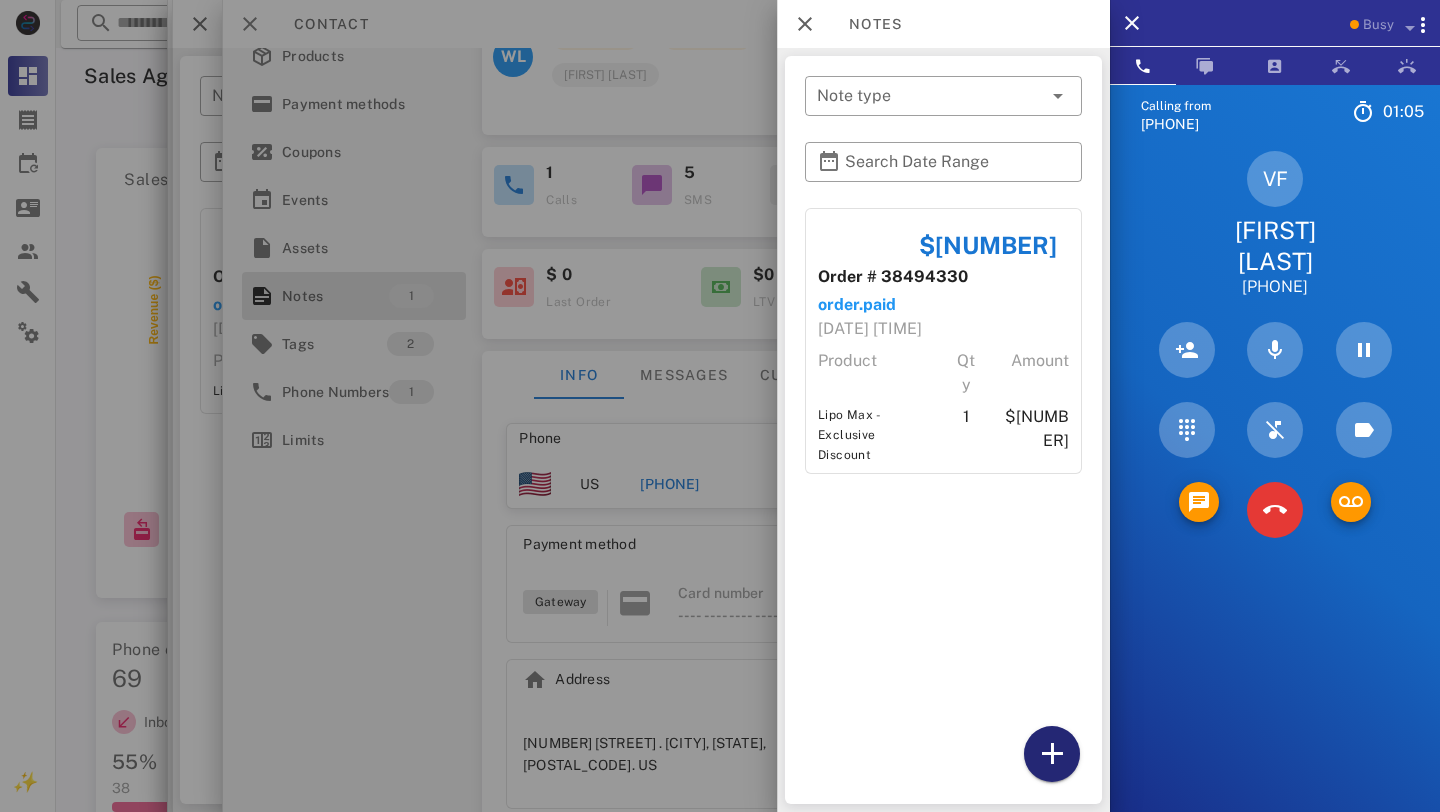 click at bounding box center (1052, 754) 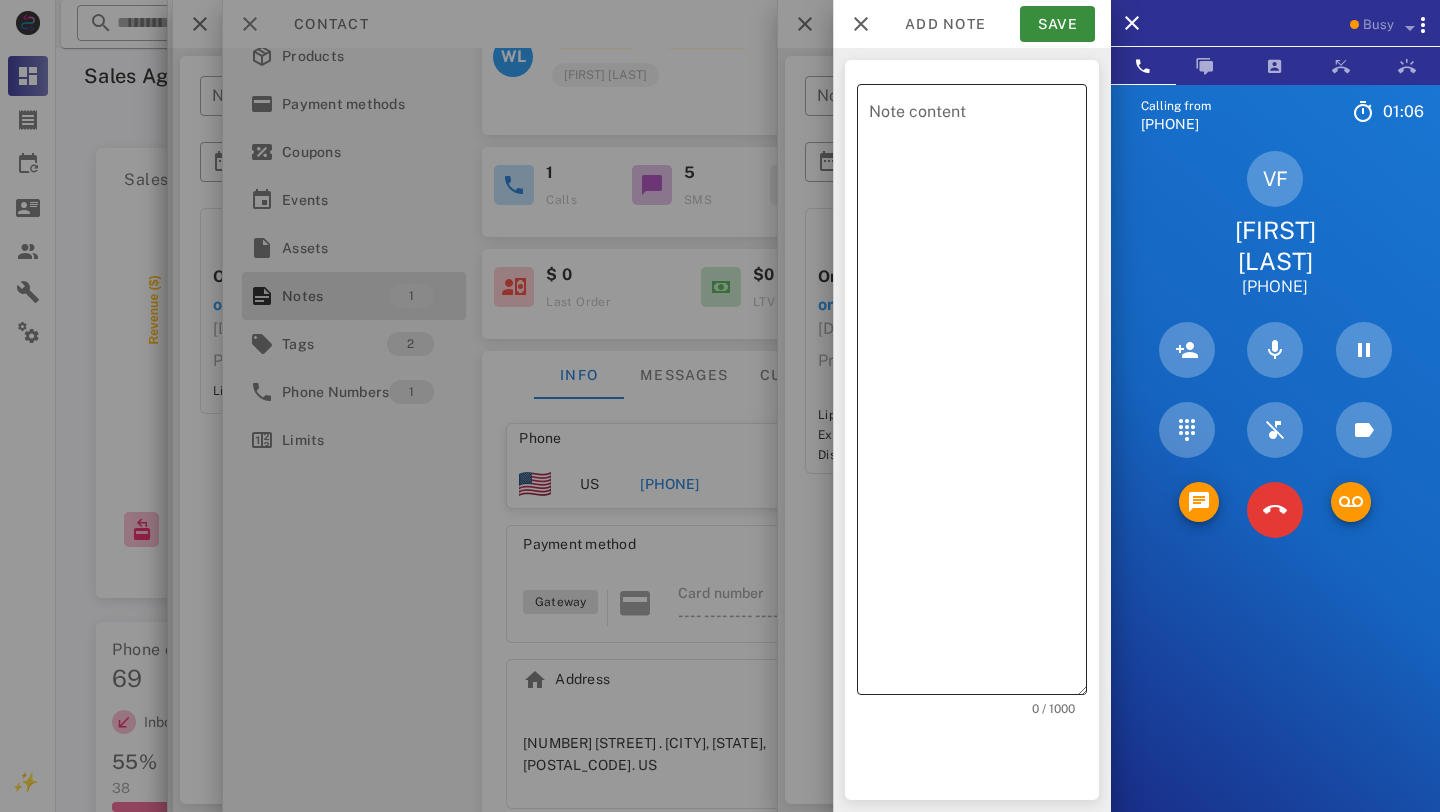 click on "Note content" at bounding box center (978, 394) 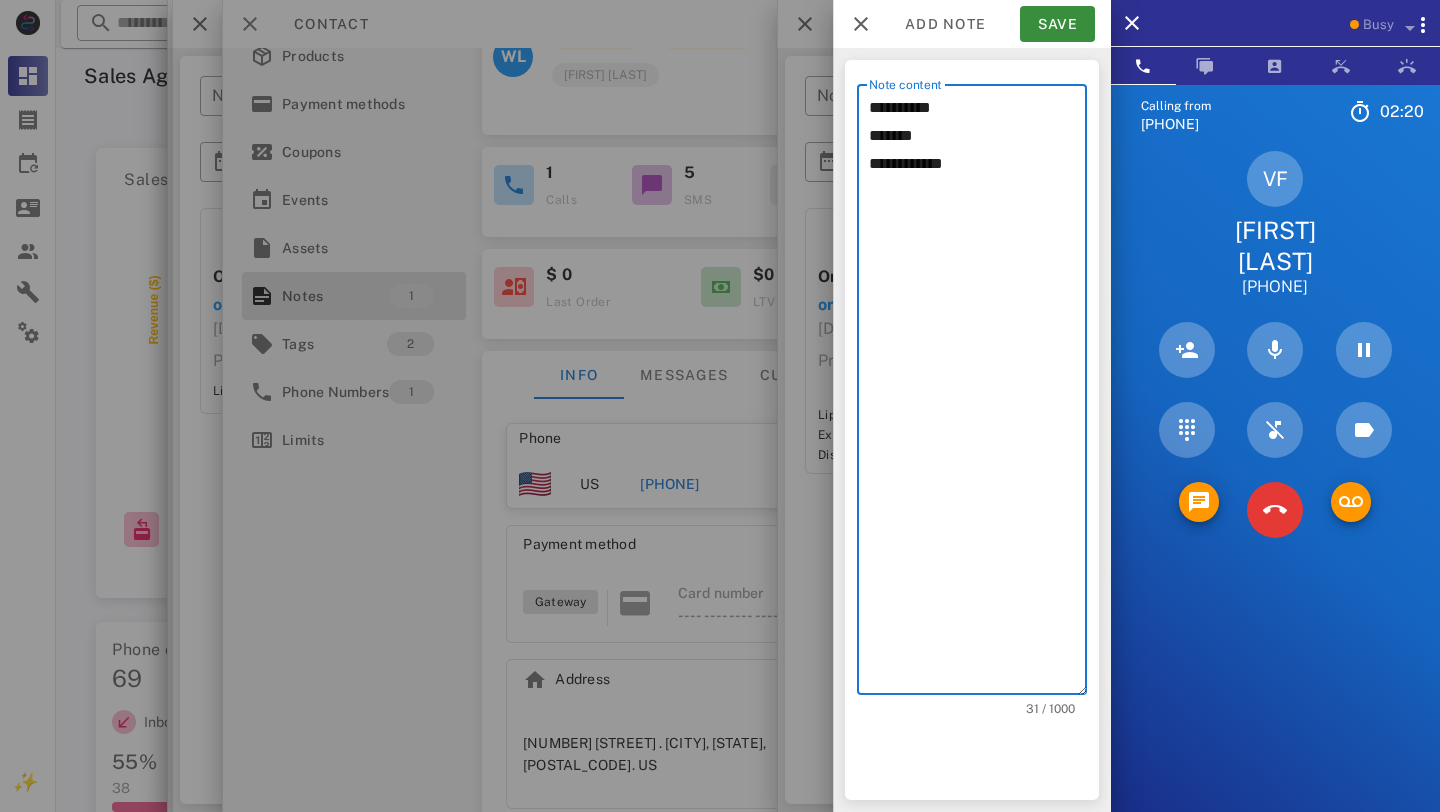 click on "**********" at bounding box center (978, 394) 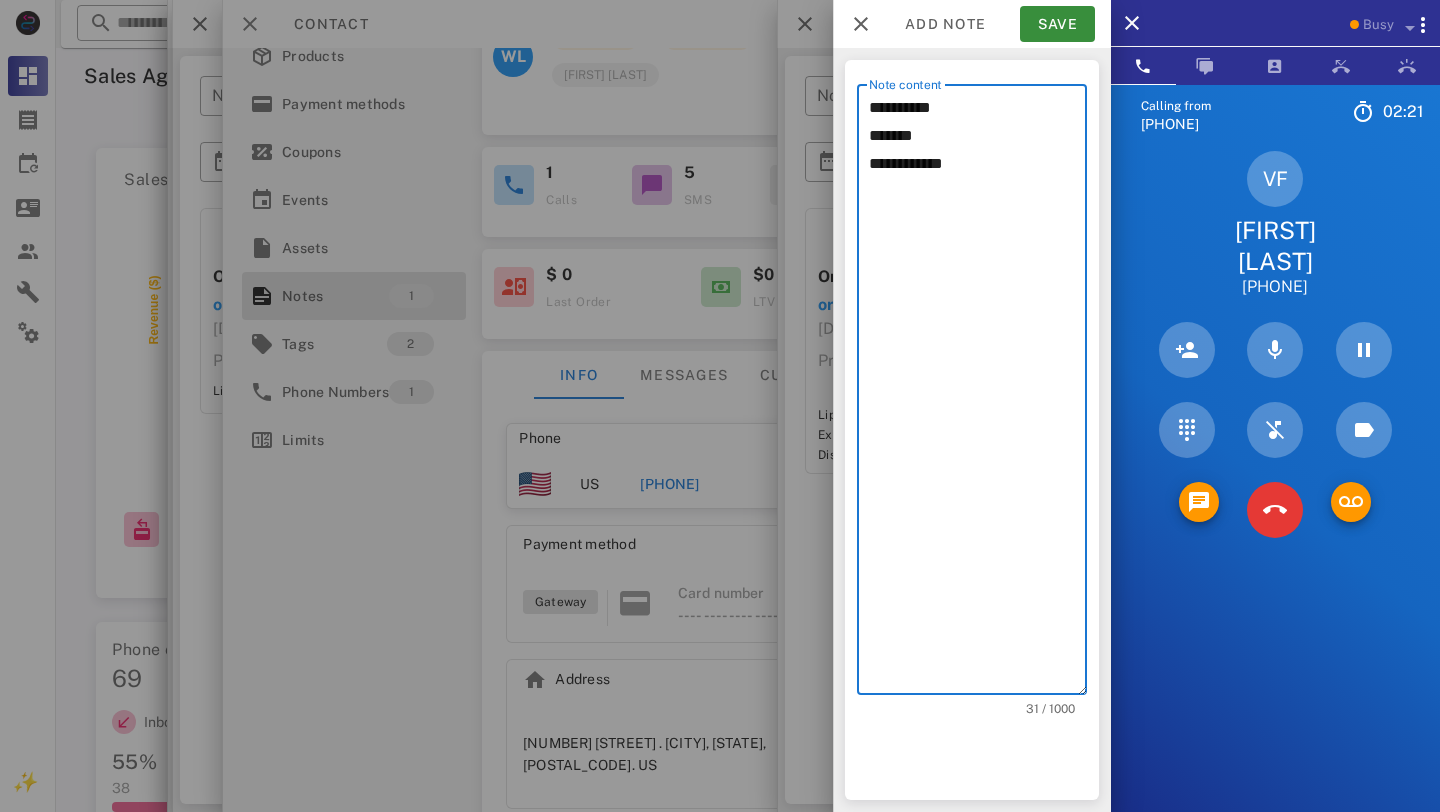 paste on "*********" 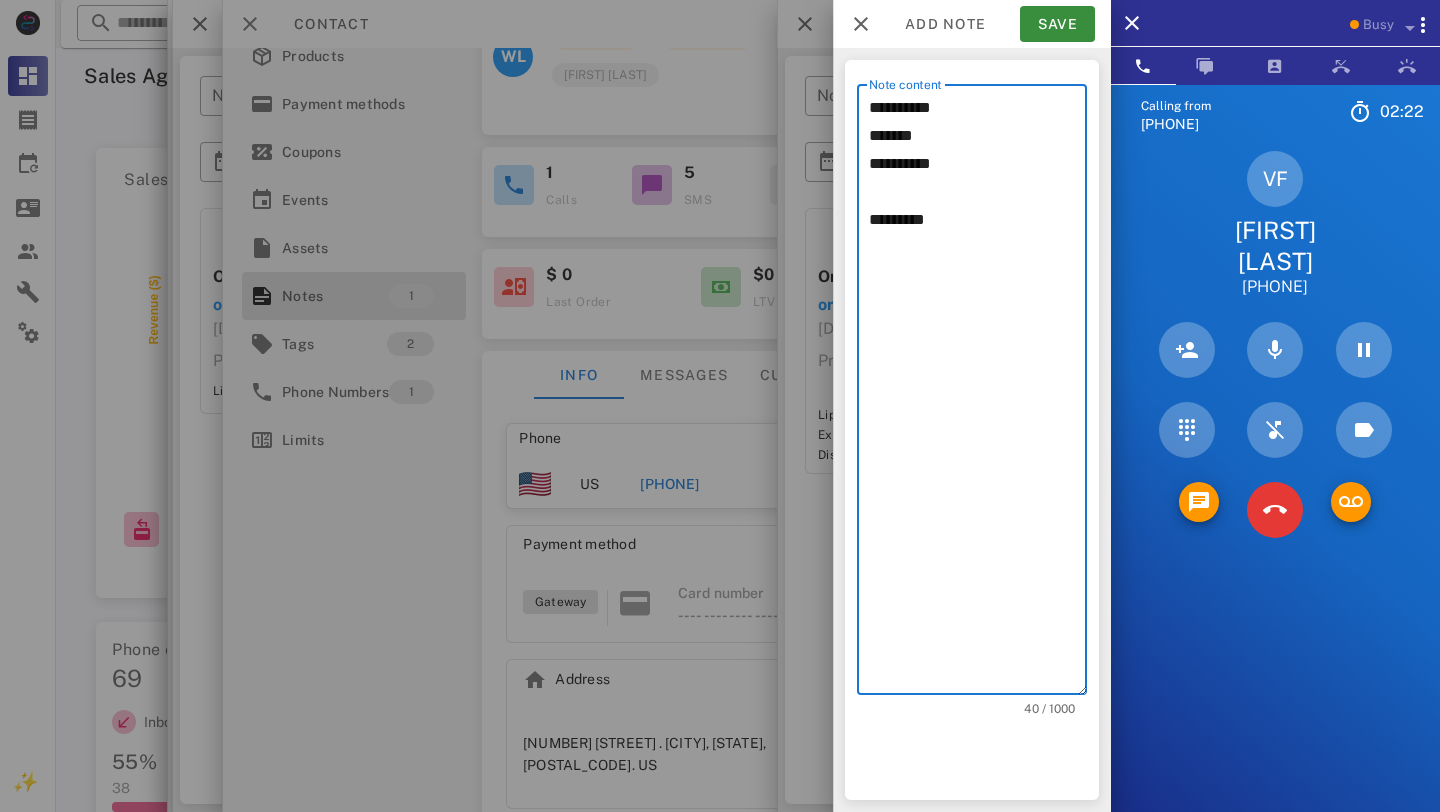 click on "**********" at bounding box center (978, 394) 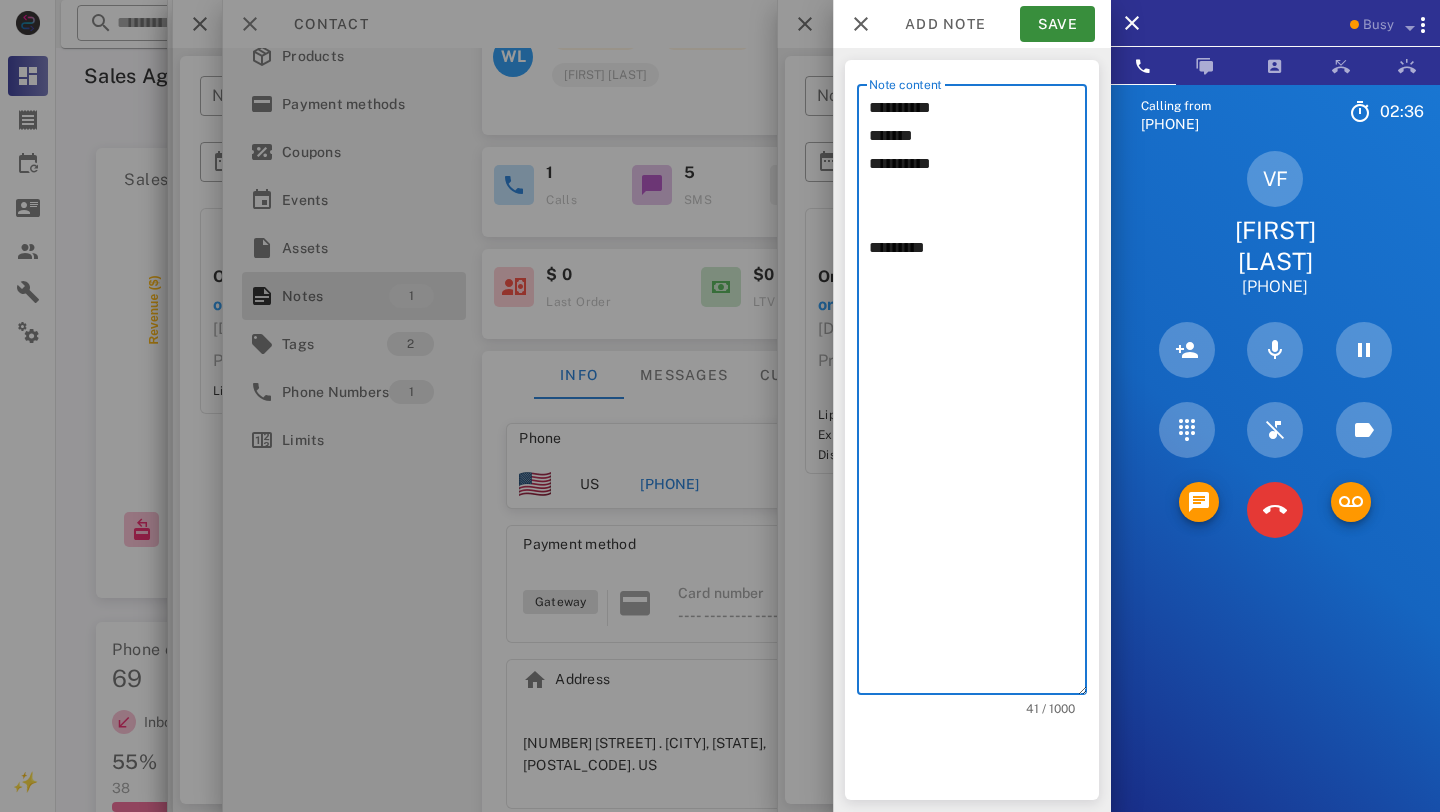 click on "**********" at bounding box center (978, 394) 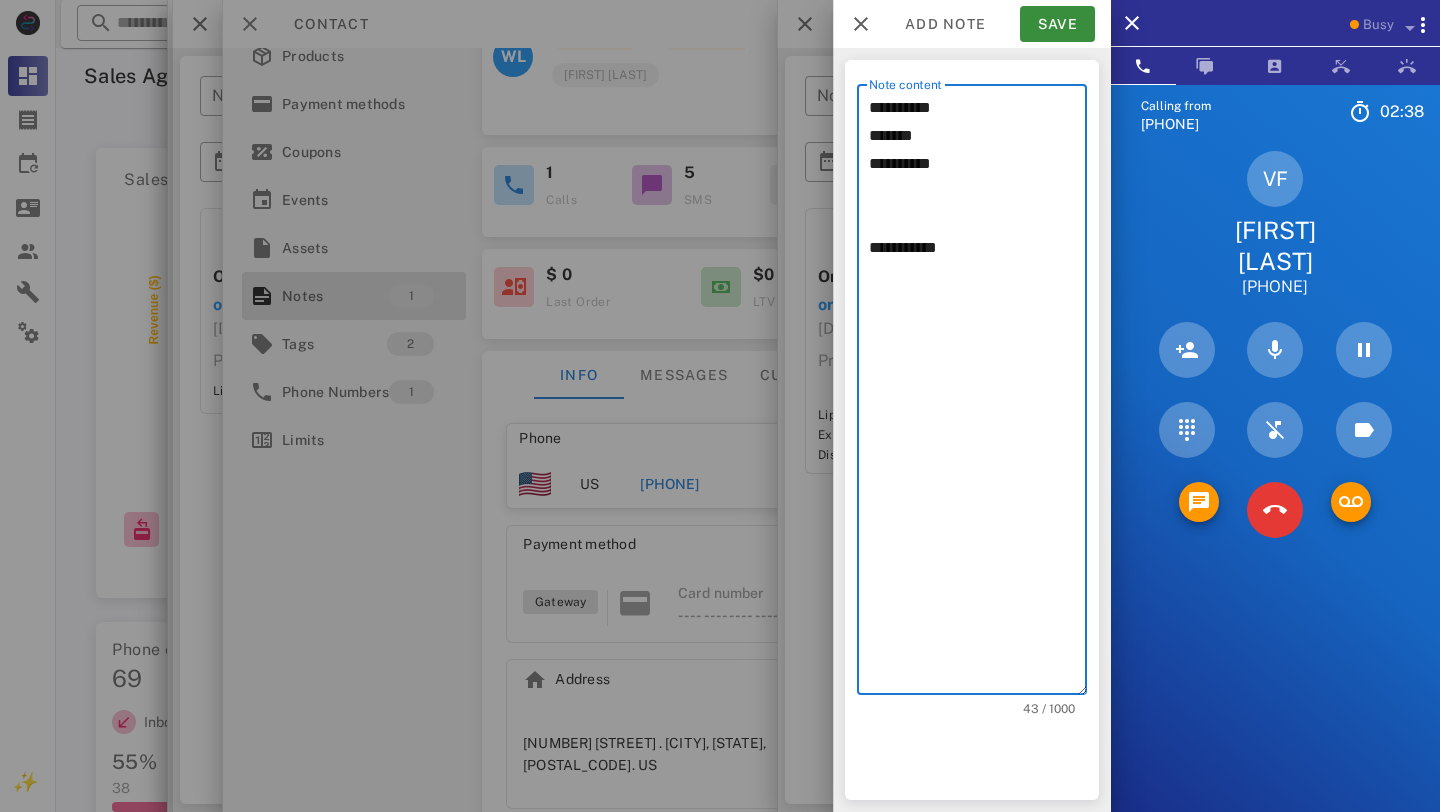type on "**********" 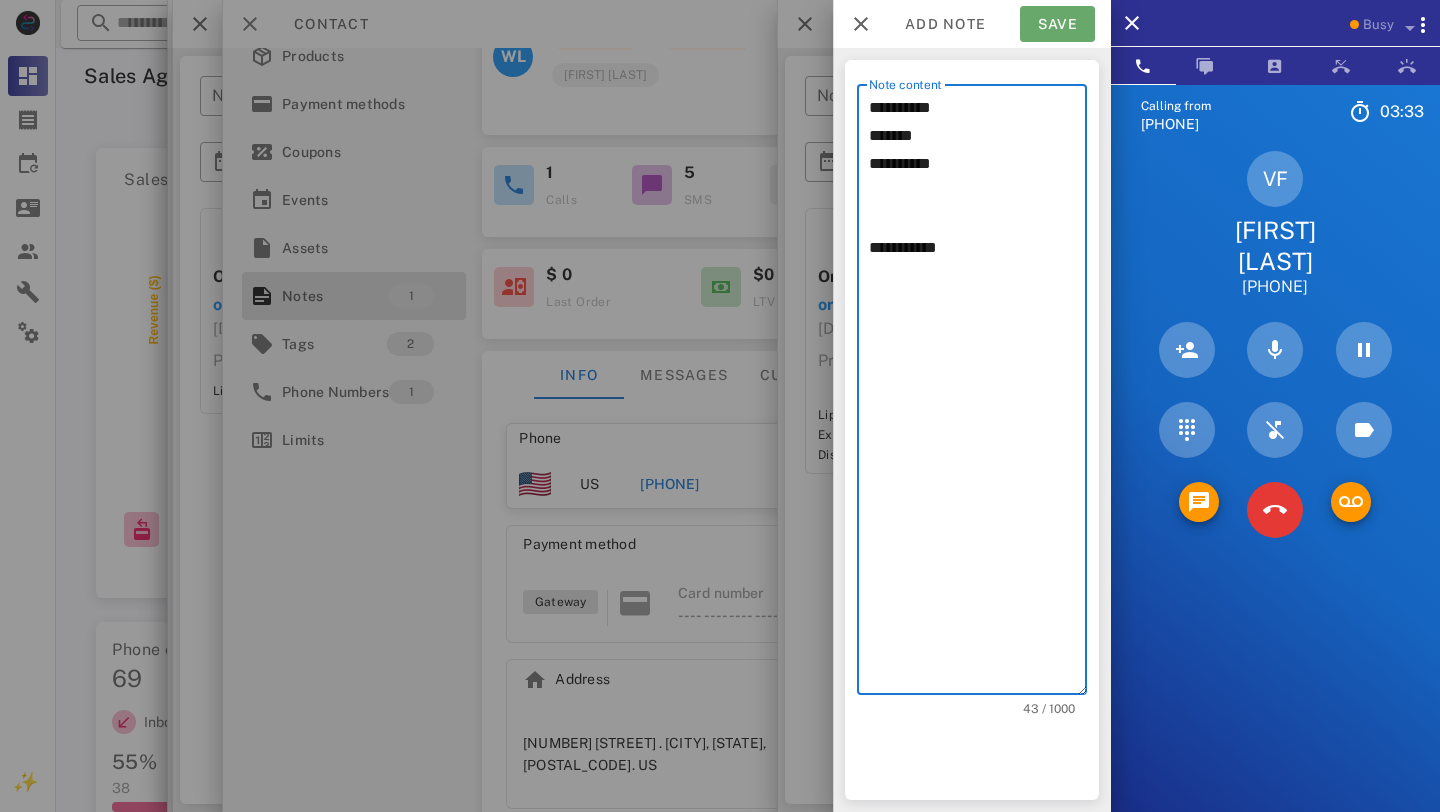 click on "Save" at bounding box center [1057, 24] 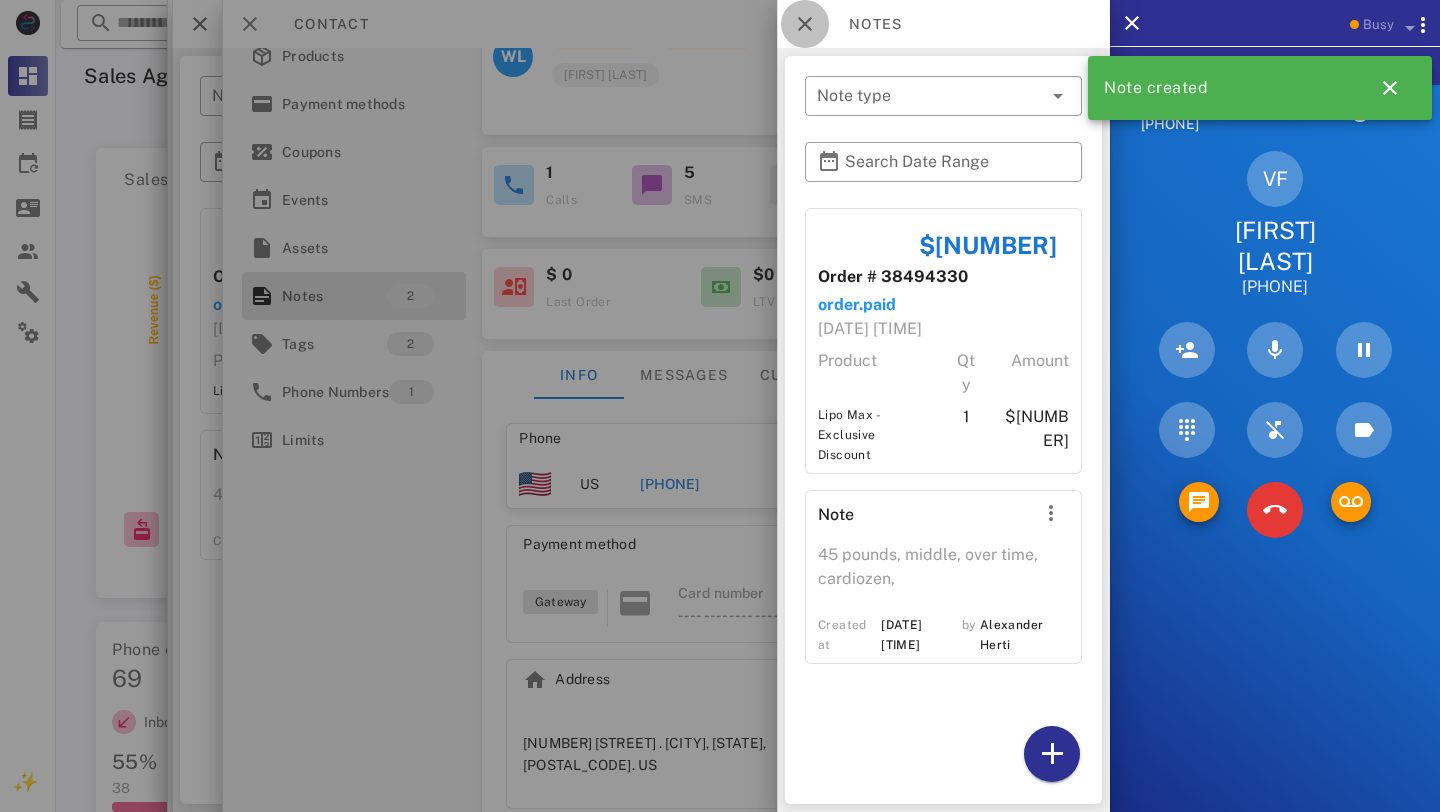 click at bounding box center [805, 24] 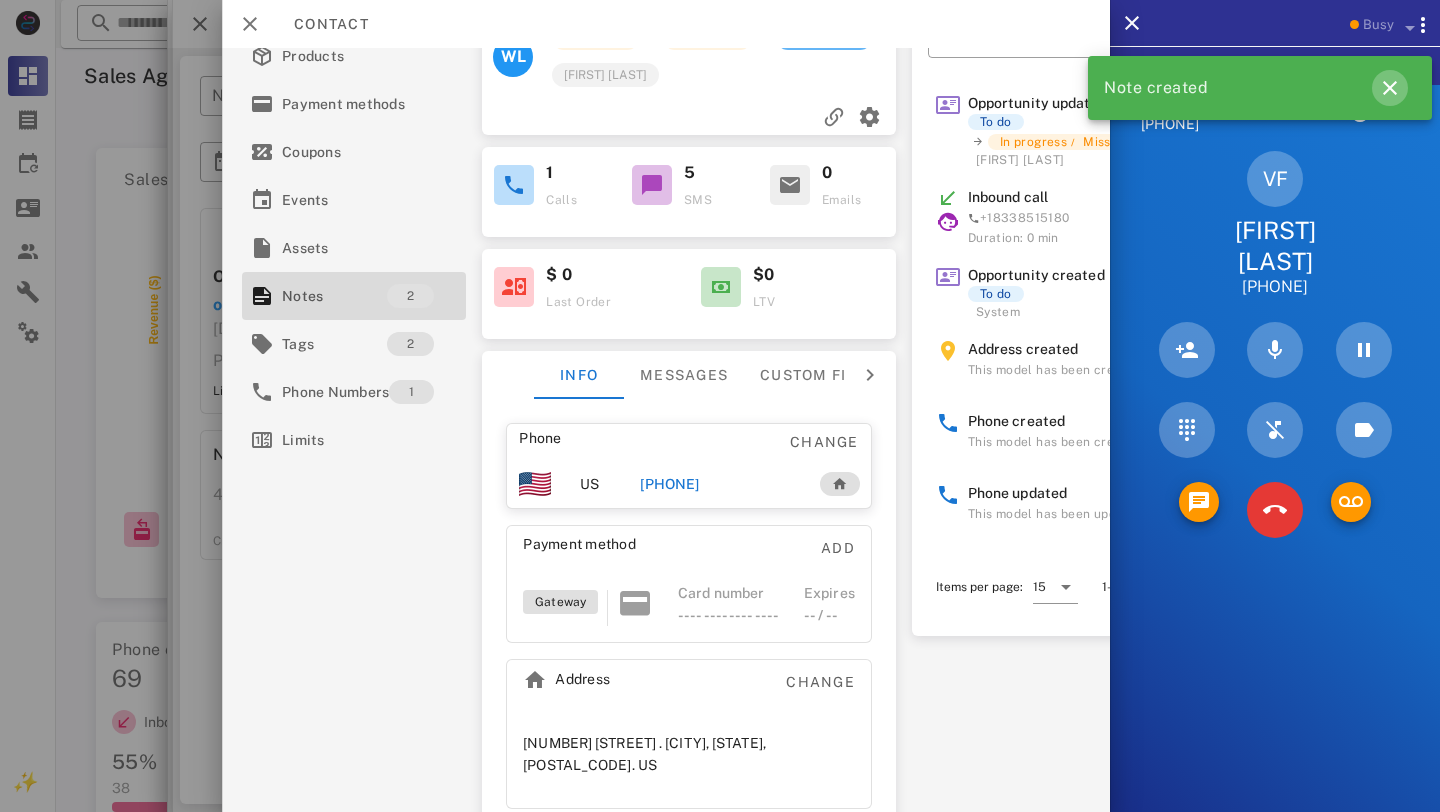 click at bounding box center (1390, 88) 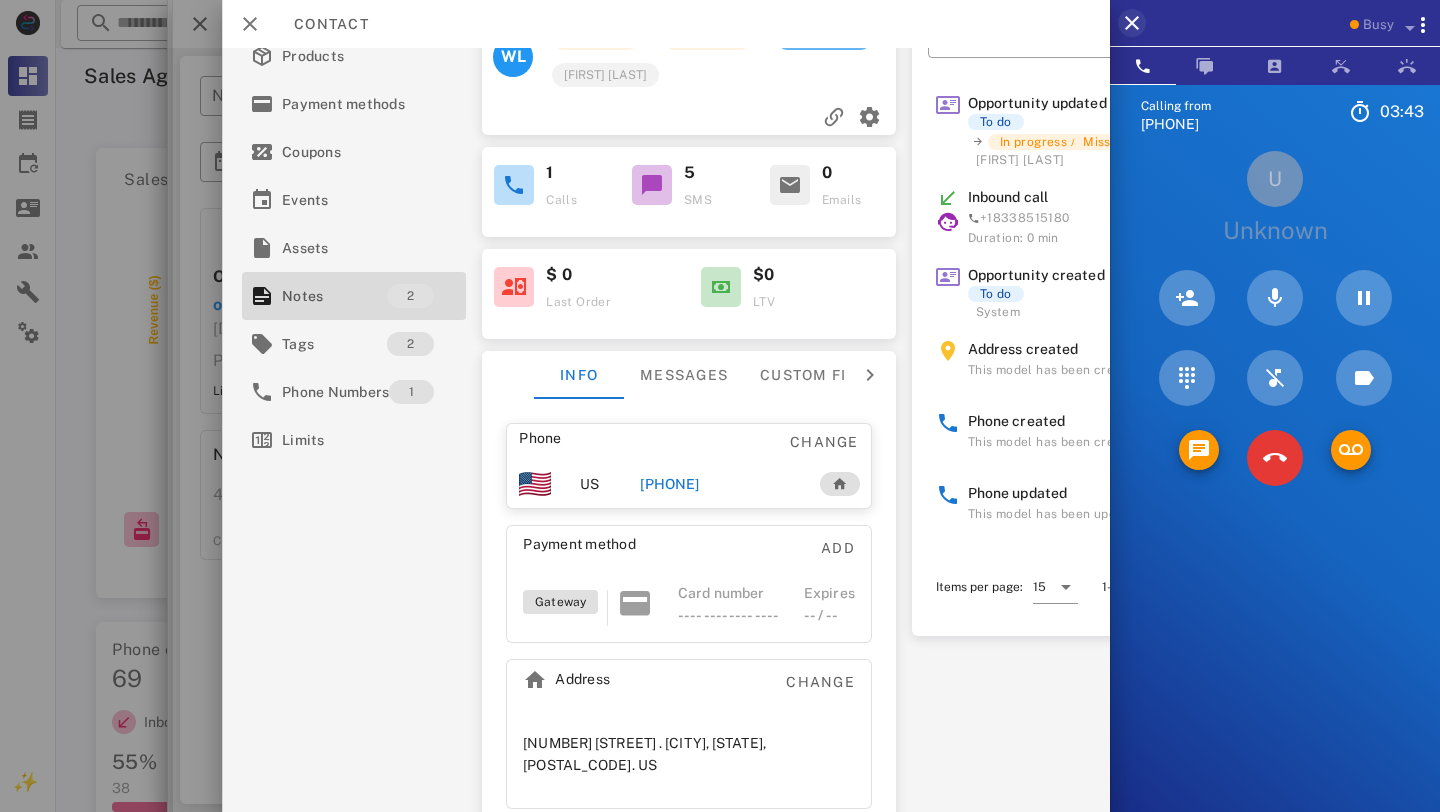 click on "Busy" at bounding box center [1275, 23] 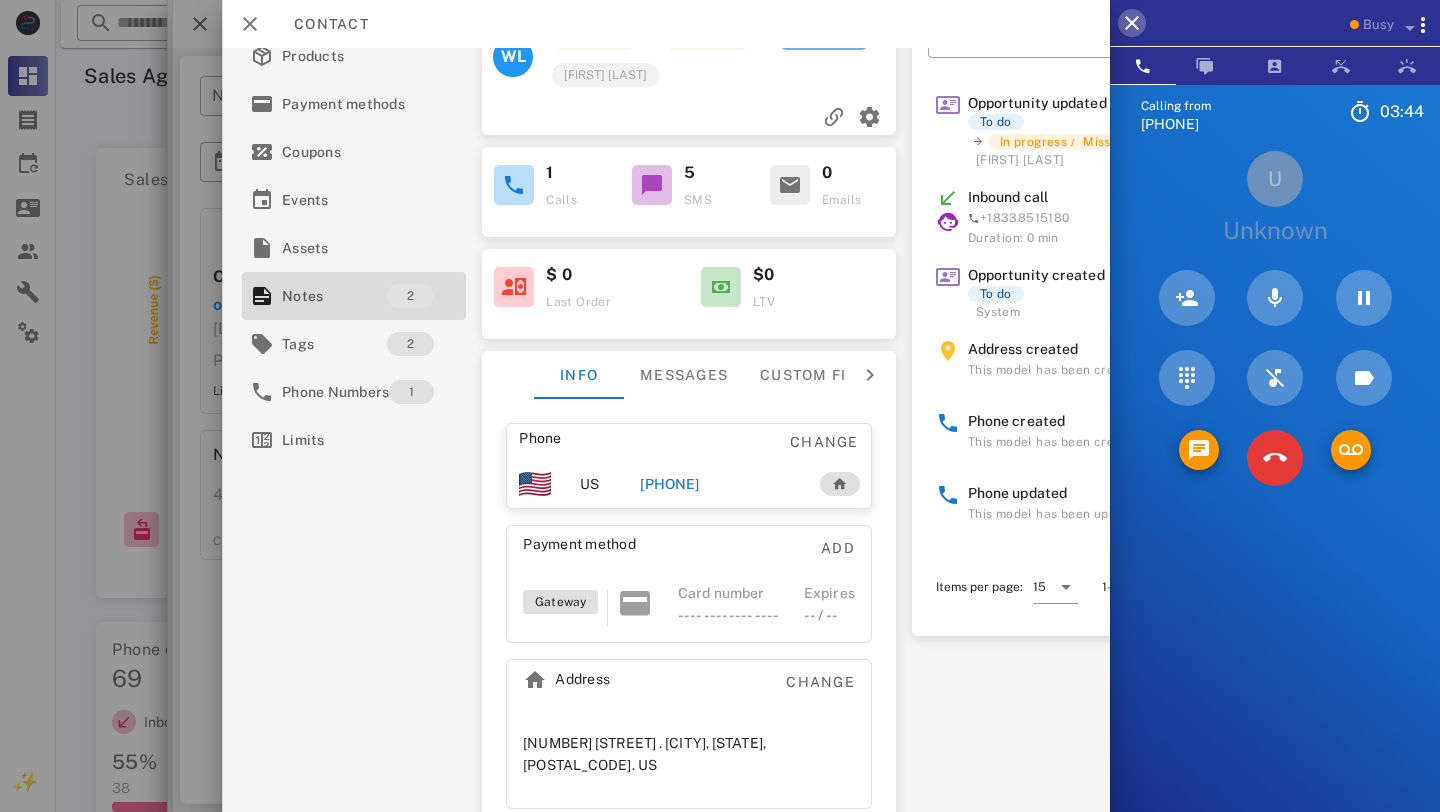 click at bounding box center [1132, 23] 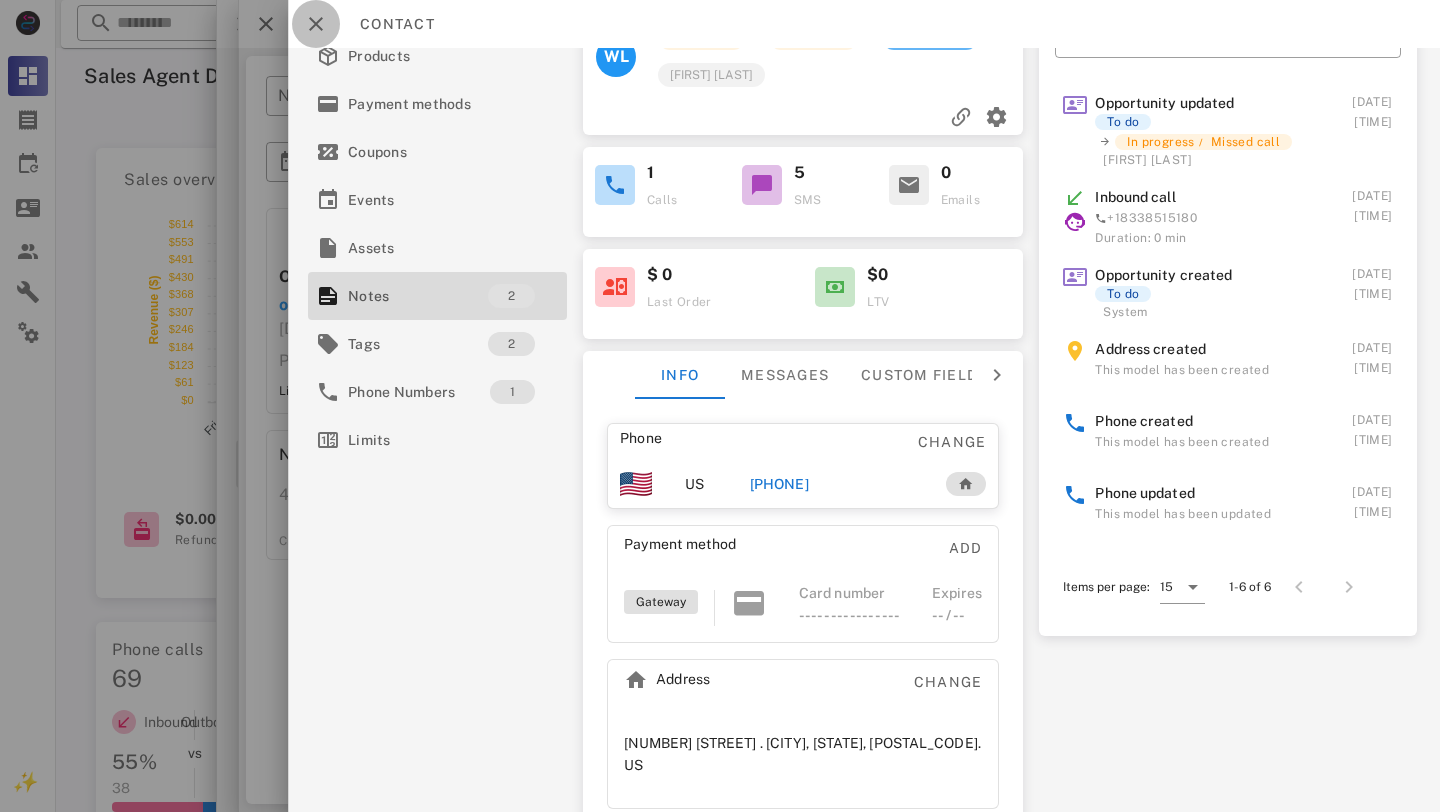 click at bounding box center (316, 24) 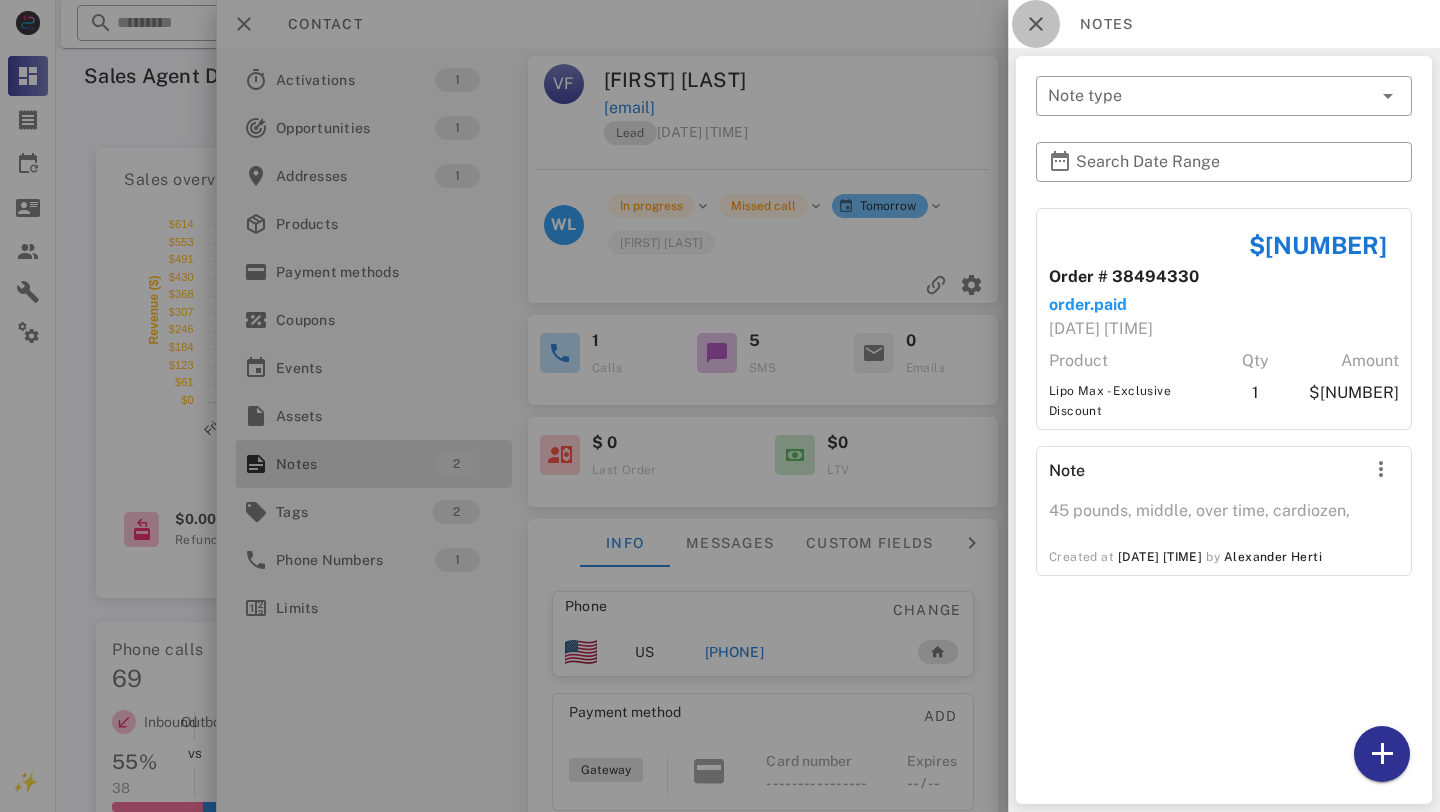 click at bounding box center [1036, 24] 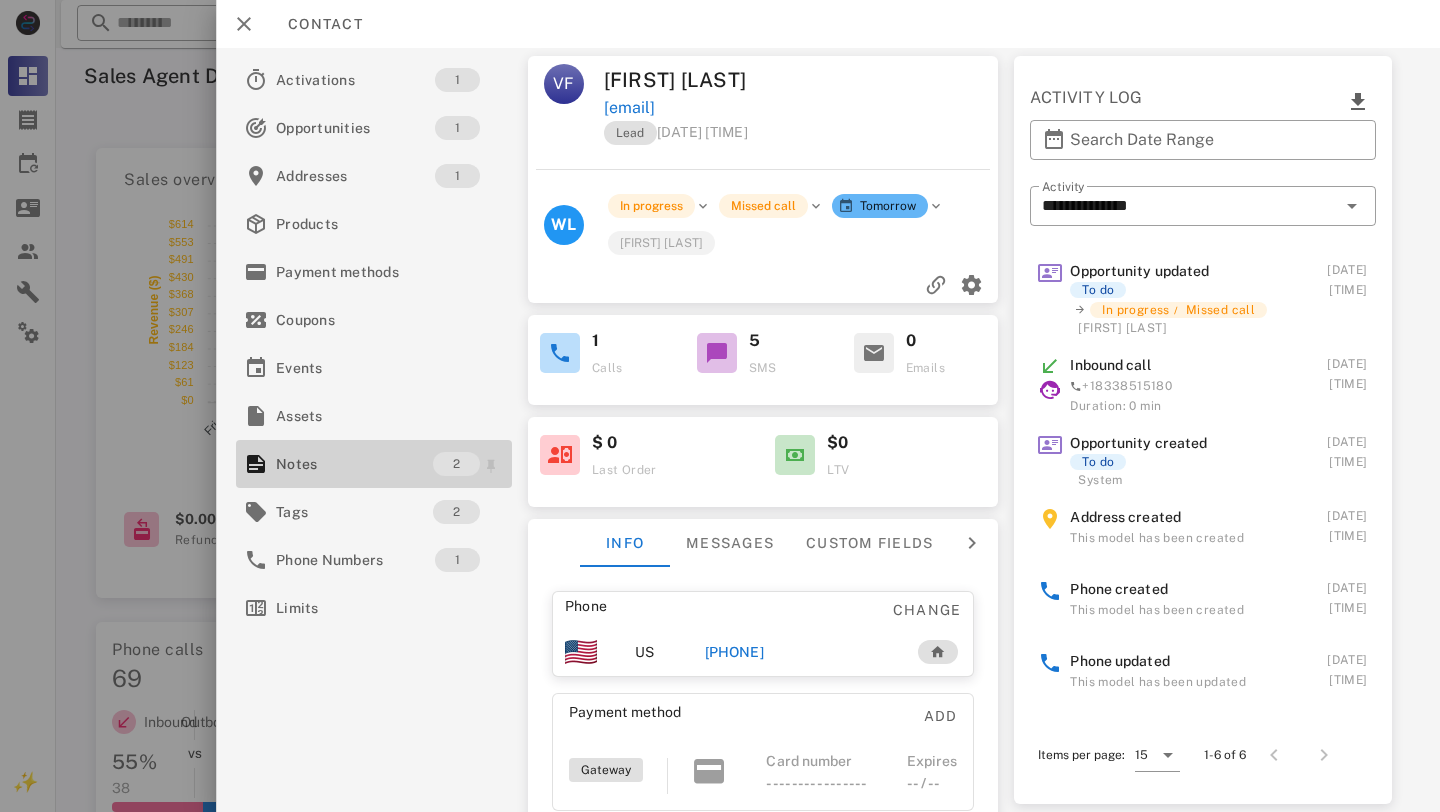 click on "Notes" at bounding box center [354, 464] 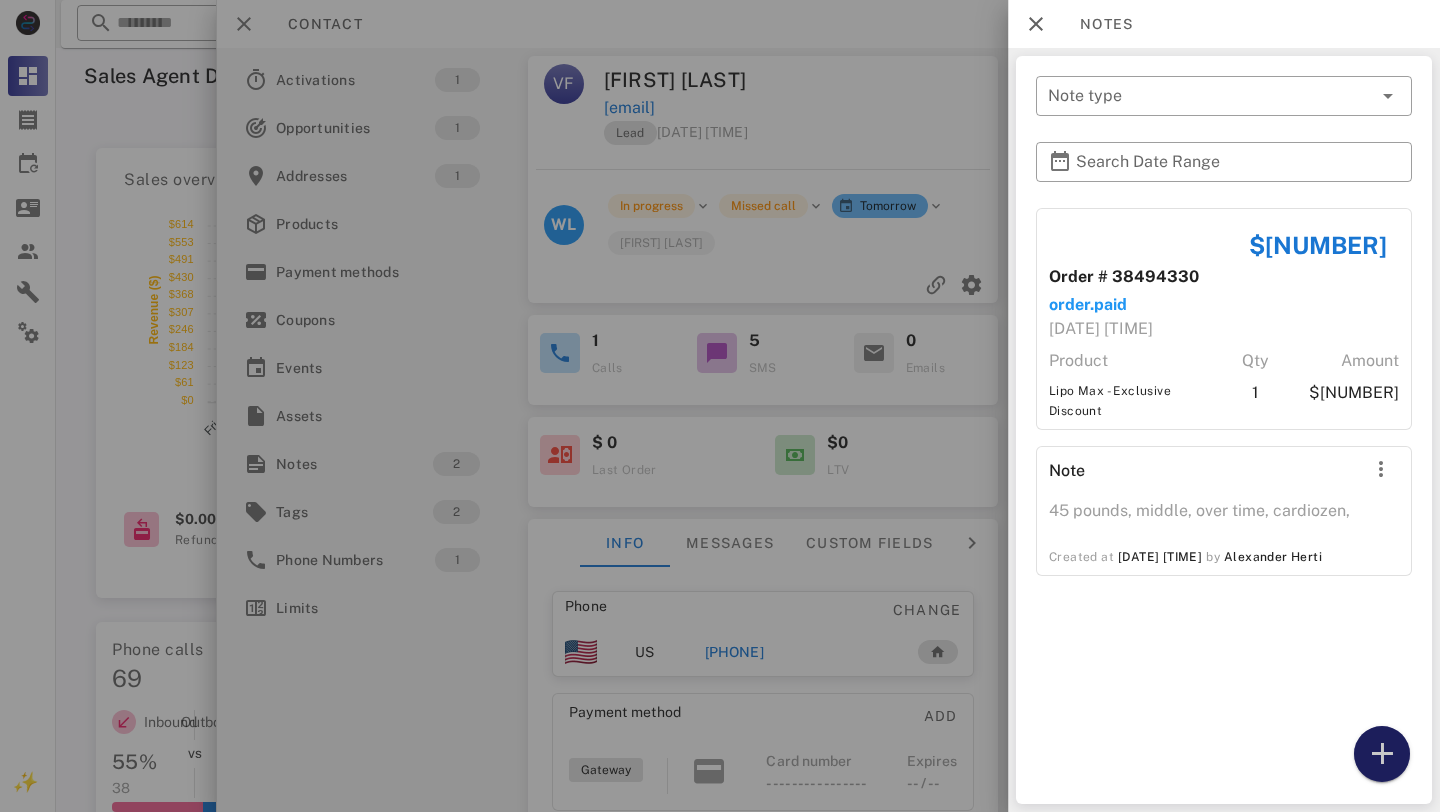 click at bounding box center [1382, 754] 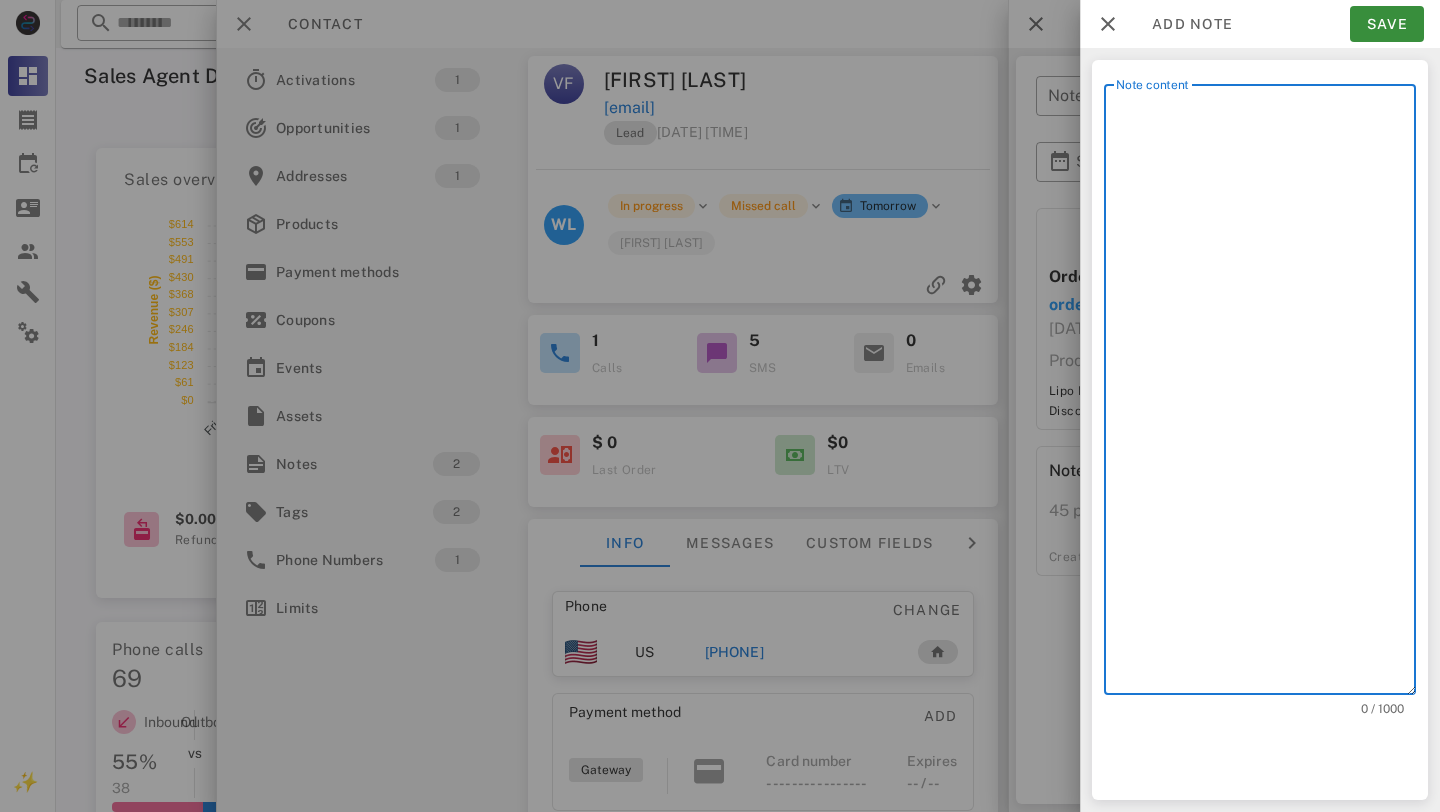 click on "Note content" at bounding box center [1266, 394] 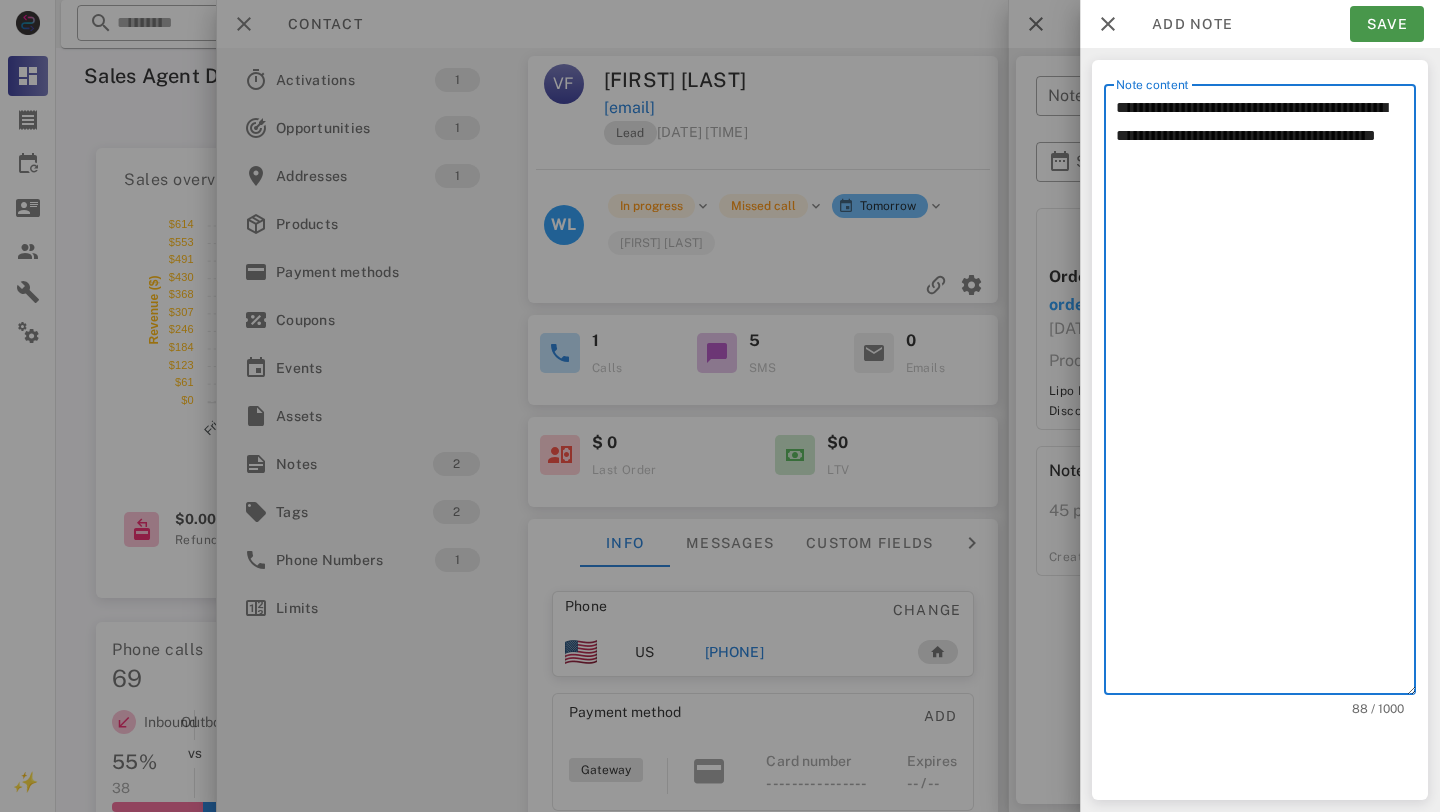 type on "**********" 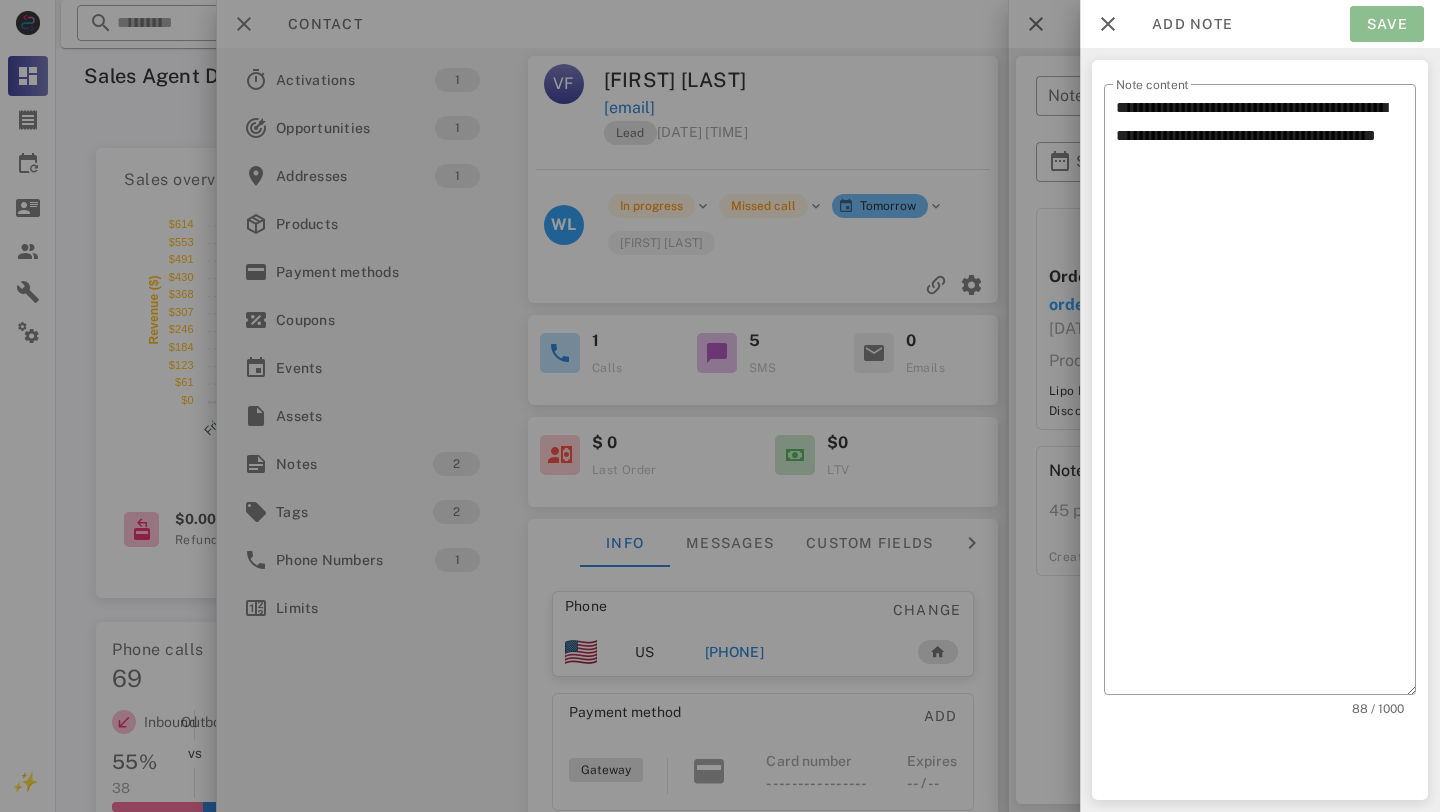 click on "Save" at bounding box center (1387, 24) 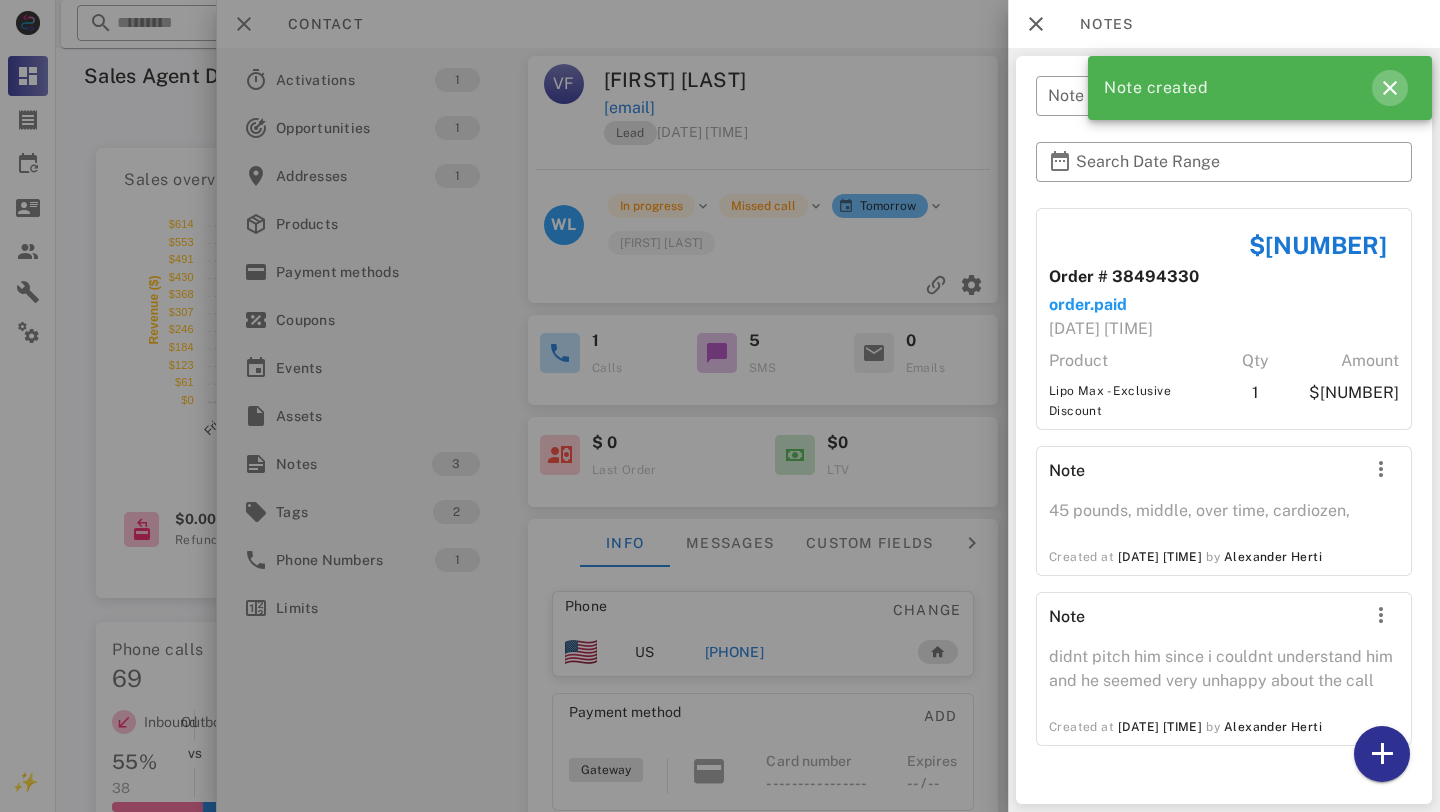 click at bounding box center [1390, 88] 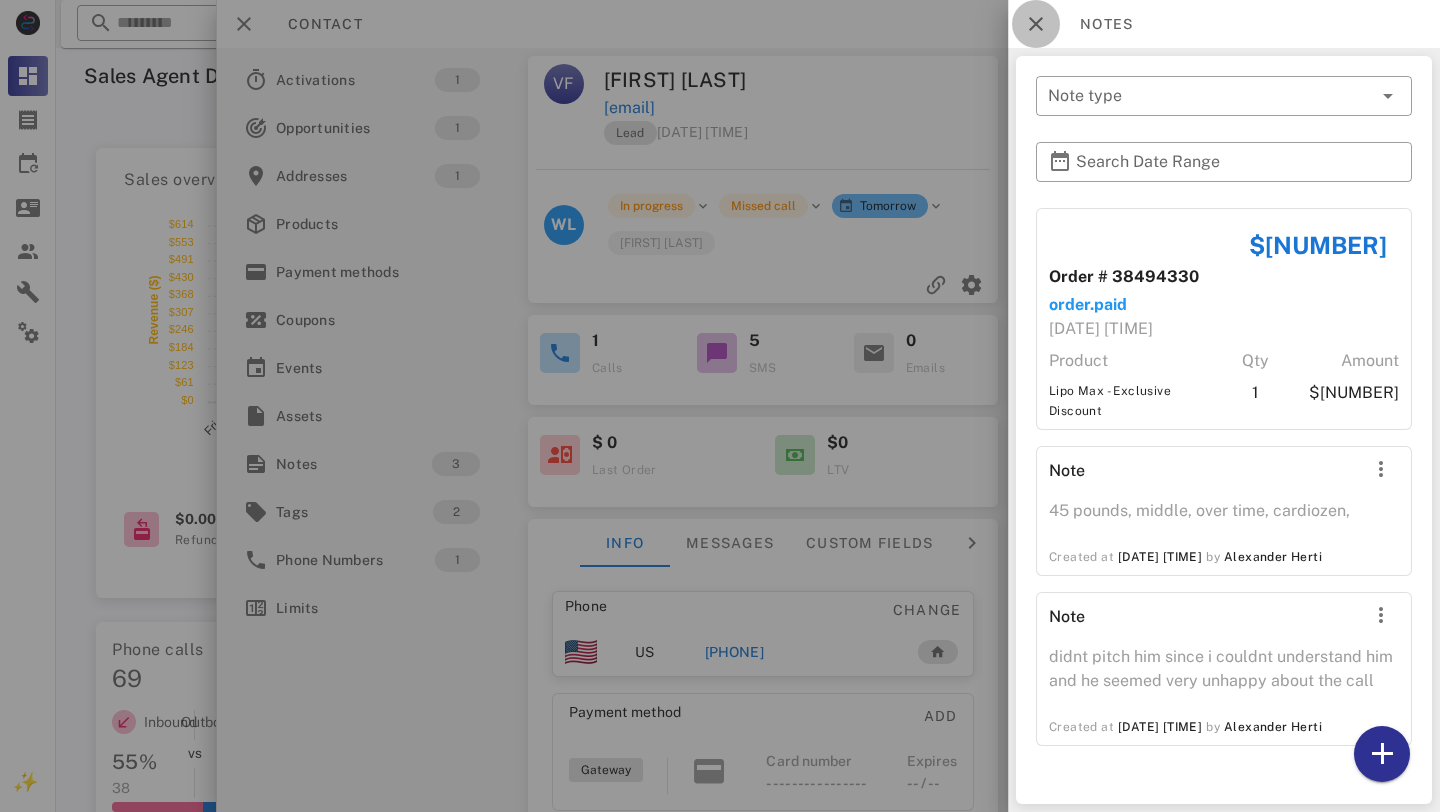 click at bounding box center (1036, 24) 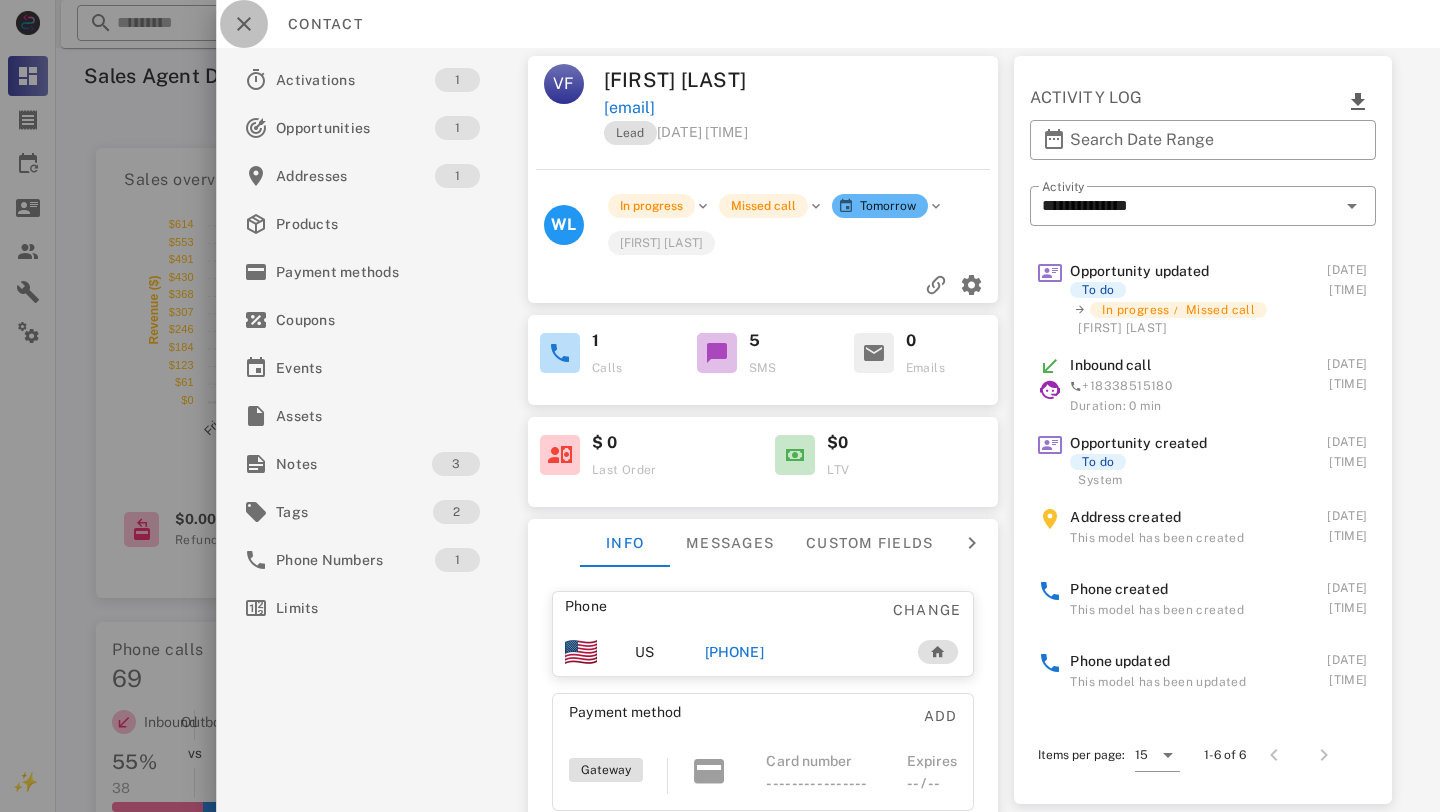 click at bounding box center [244, 24] 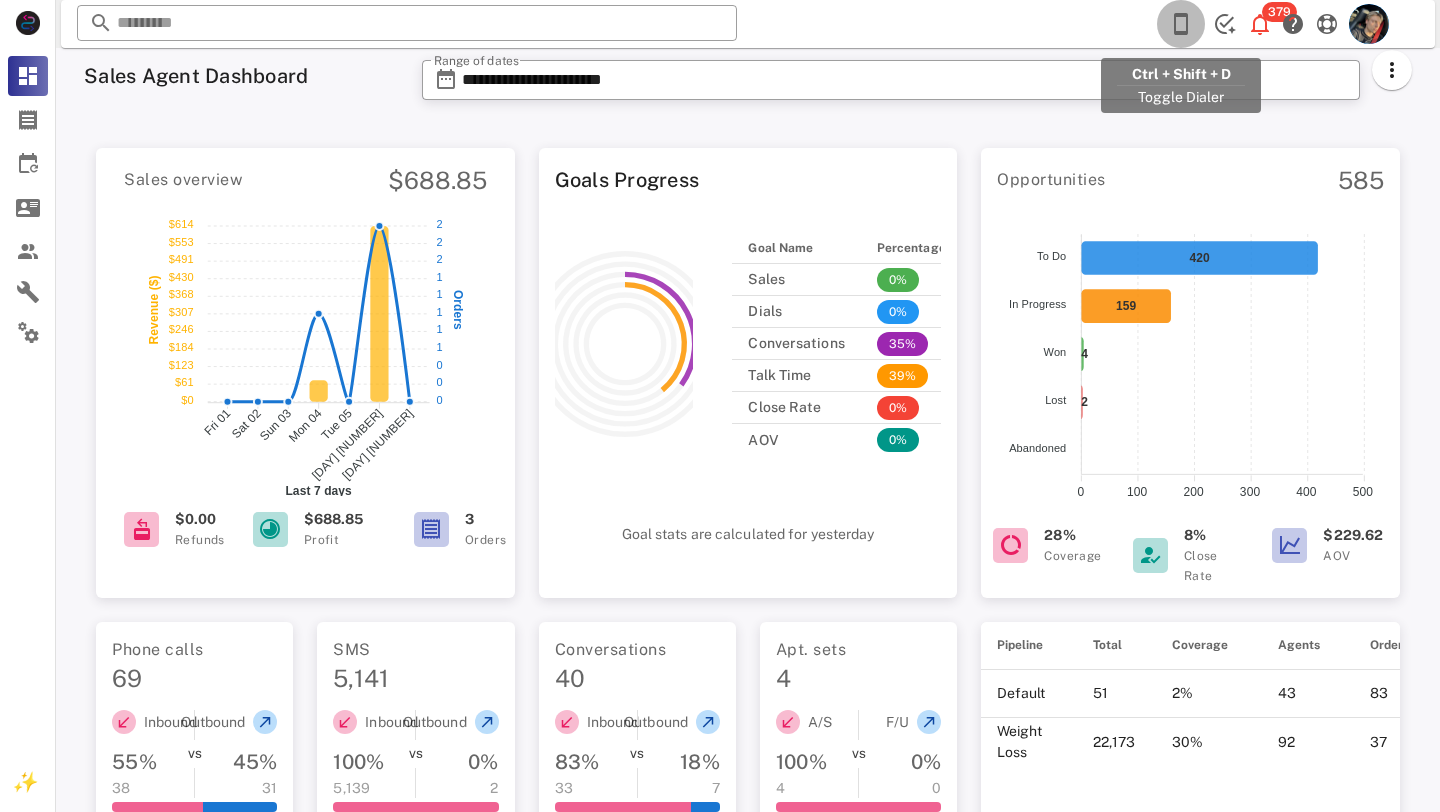 click at bounding box center (1181, 24) 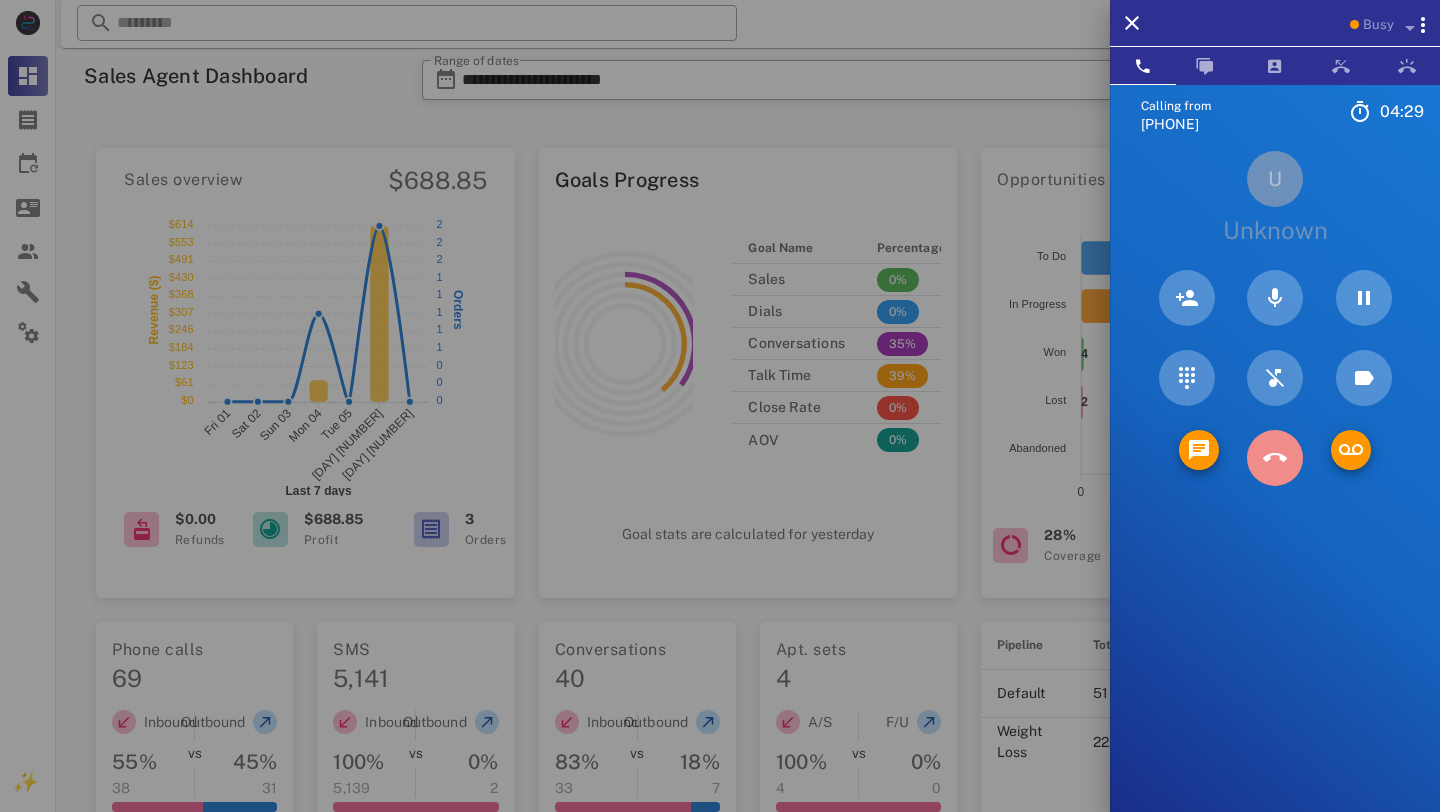 click at bounding box center (1275, 458) 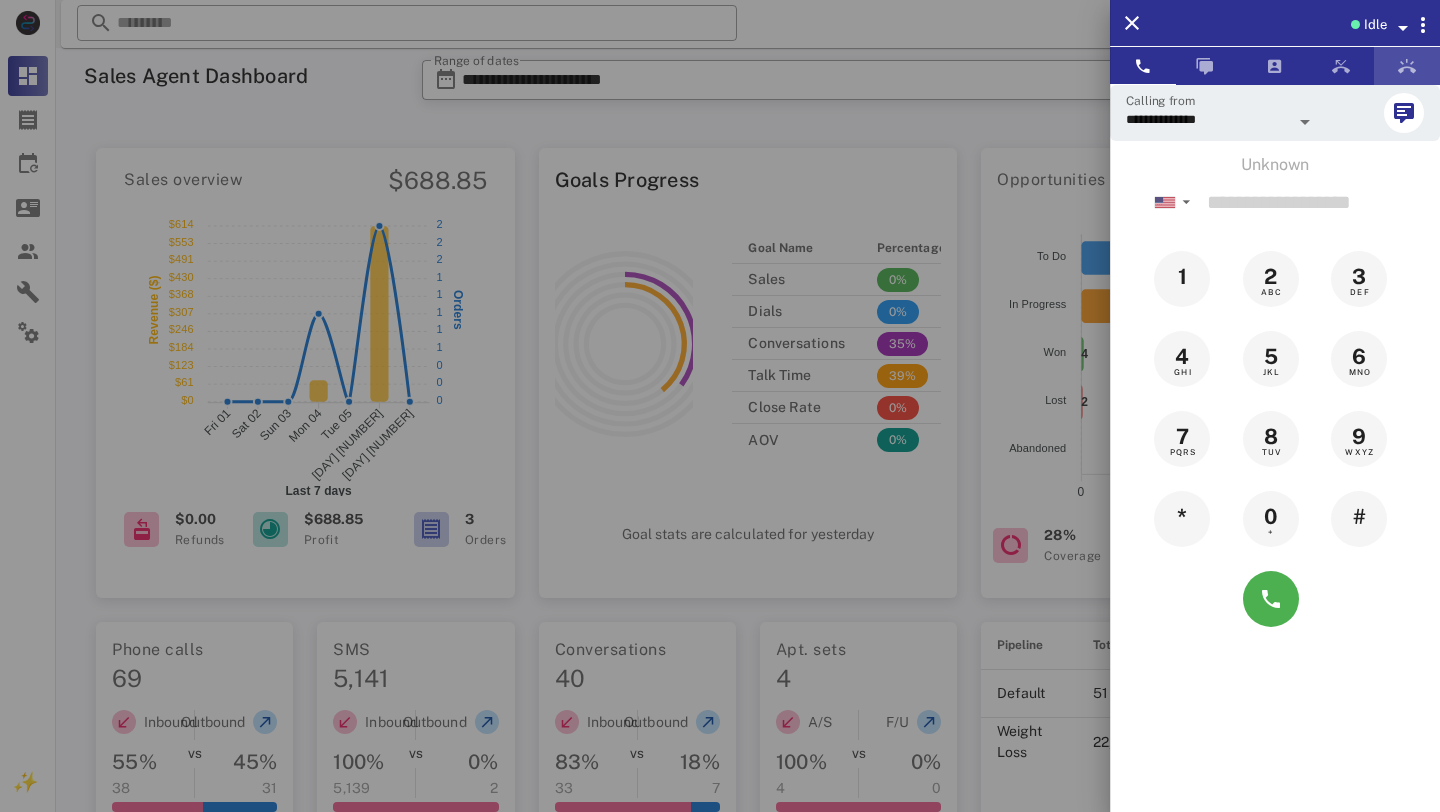 click at bounding box center (1407, 66) 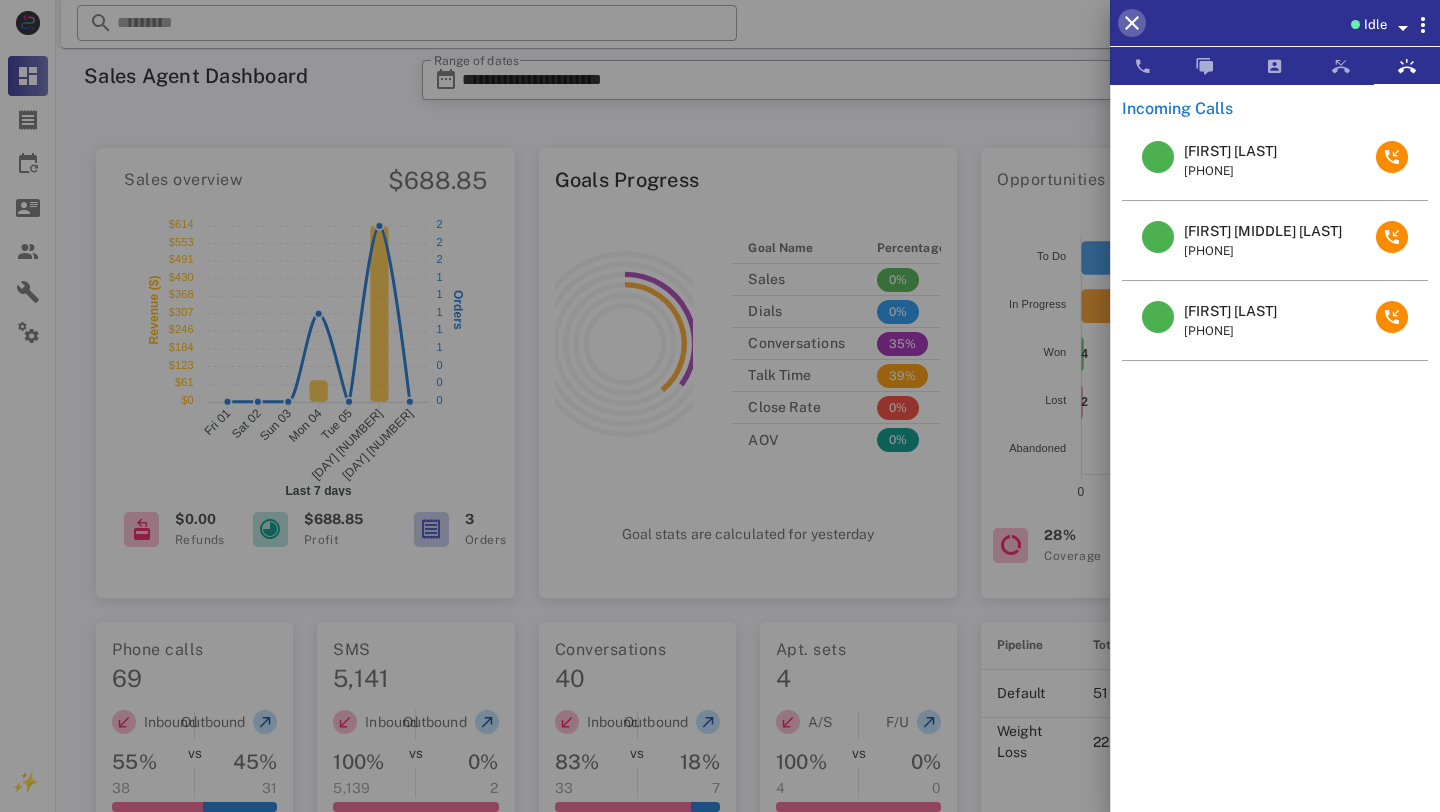 click at bounding box center [1132, 23] 